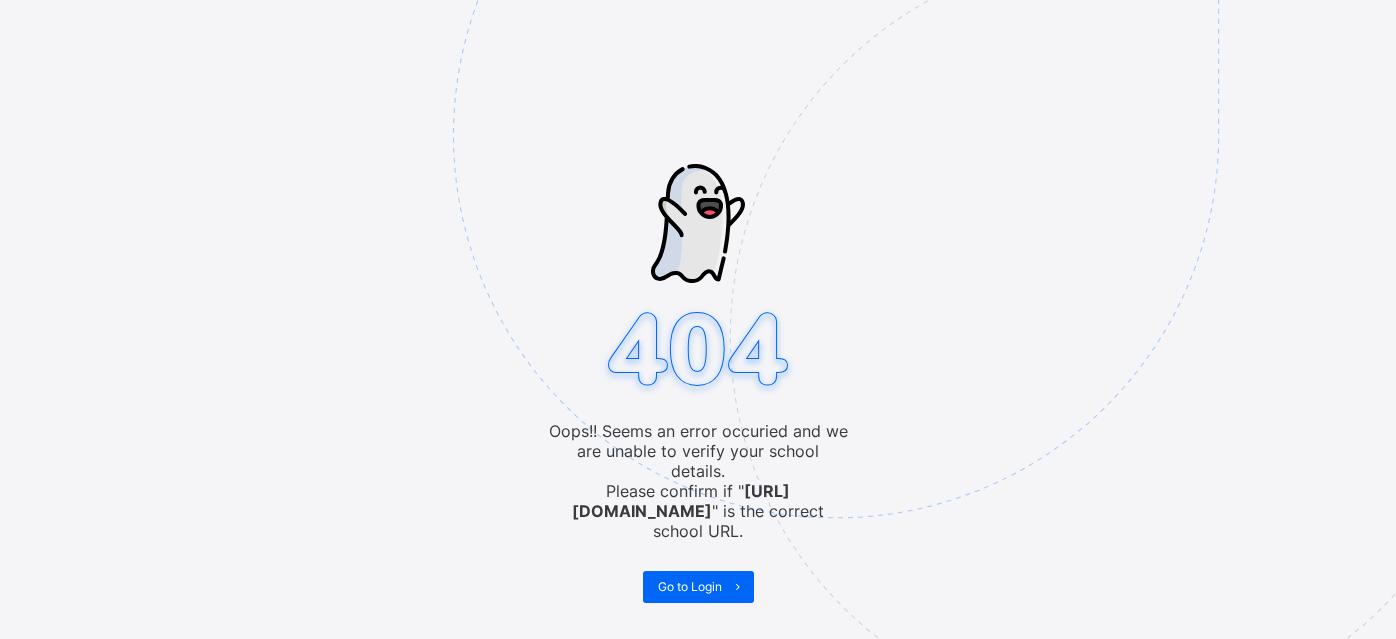 scroll, scrollTop: 0, scrollLeft: 0, axis: both 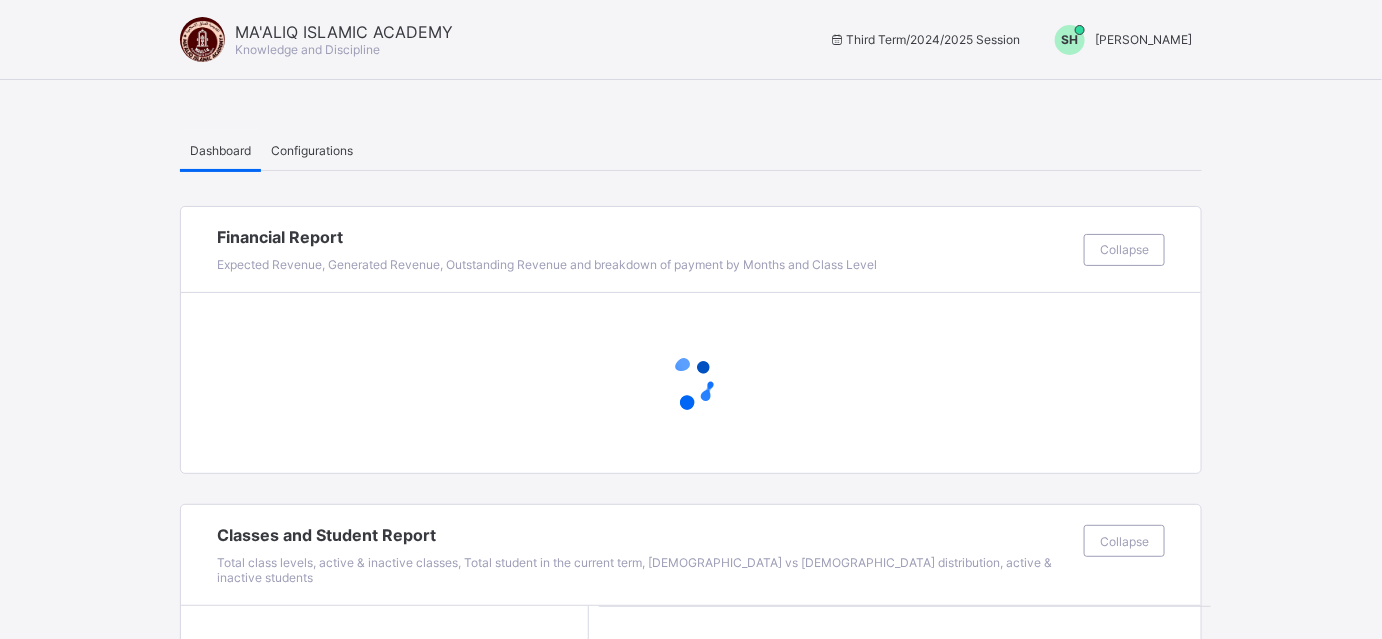 click on "[PERSON_NAME]" at bounding box center [1143, 39] 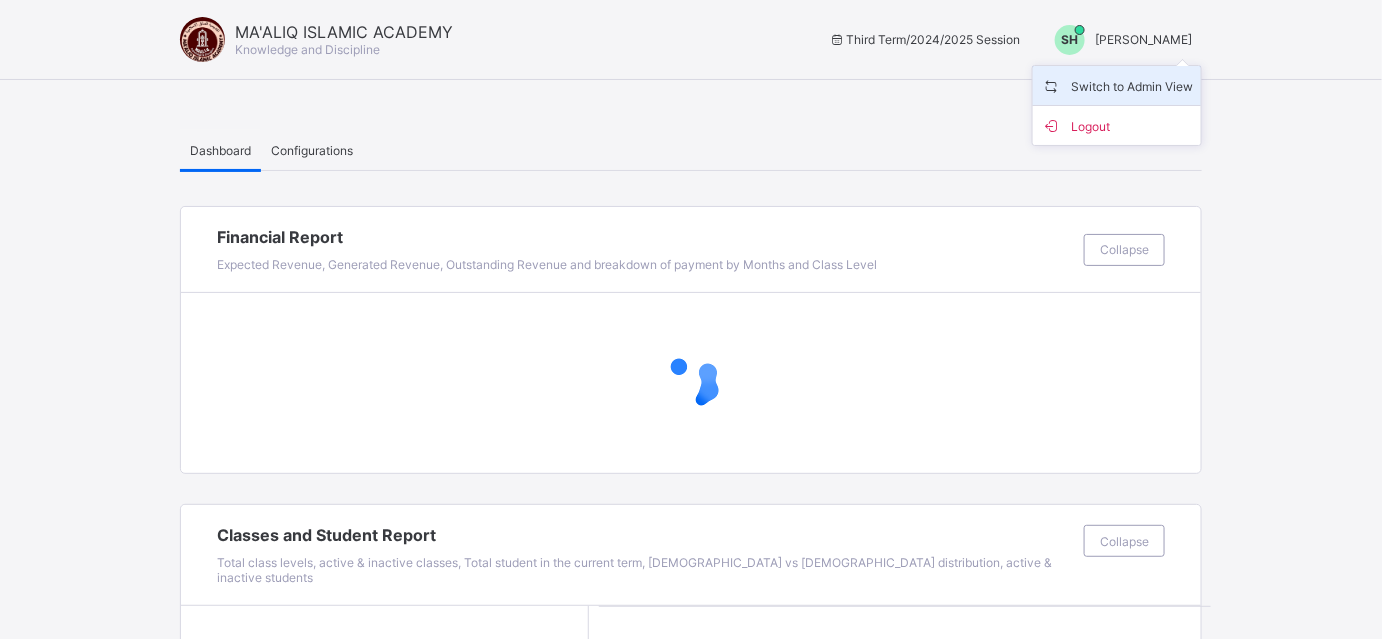 click on "Switch to Admin View" at bounding box center (1117, 85) 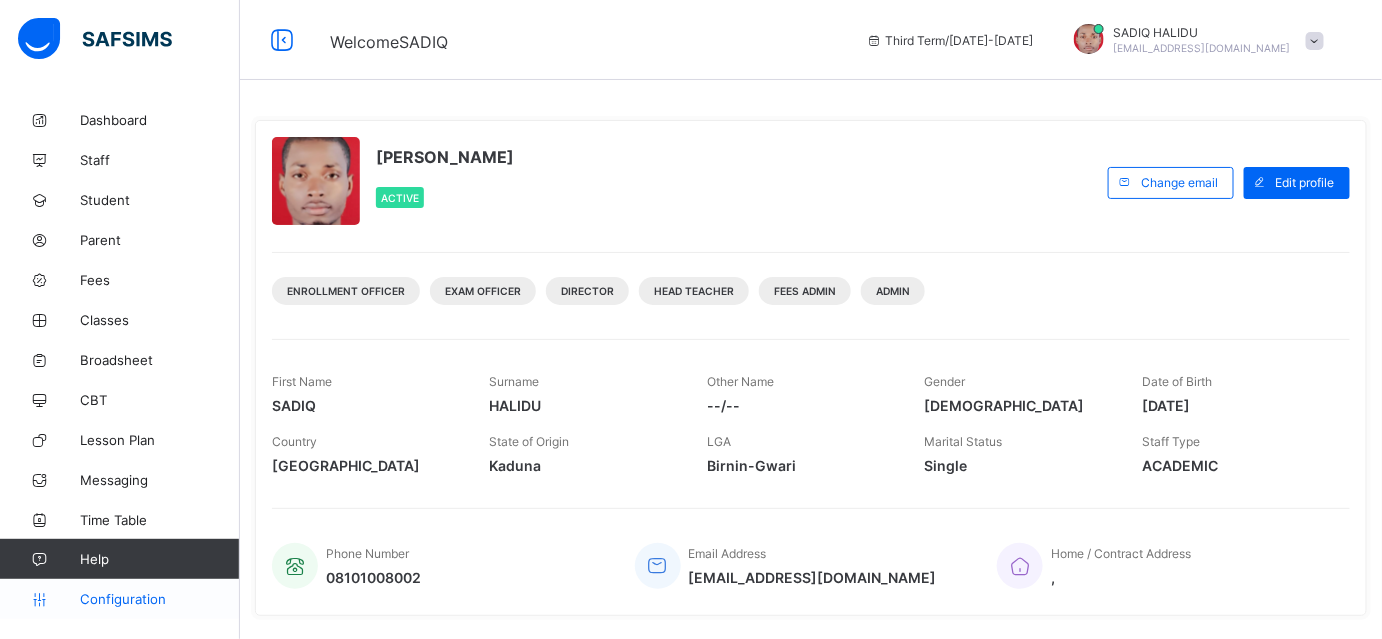 click on "Configuration" at bounding box center [119, 599] 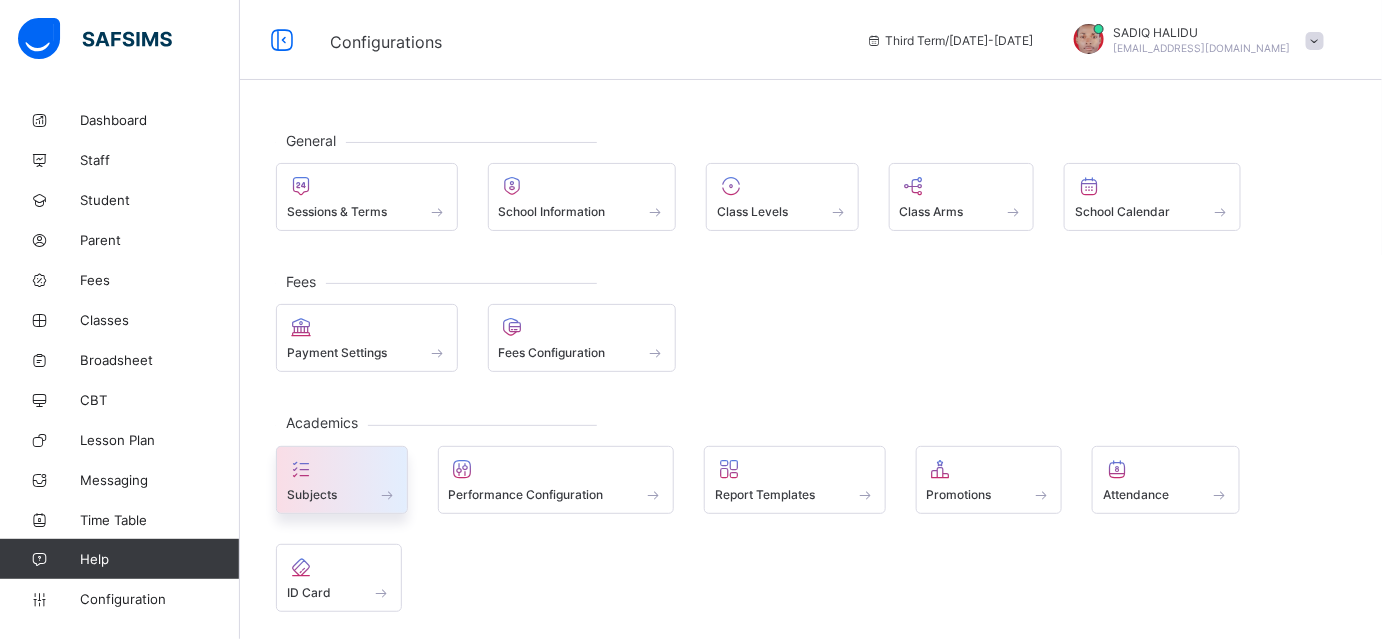 click at bounding box center (342, 469) 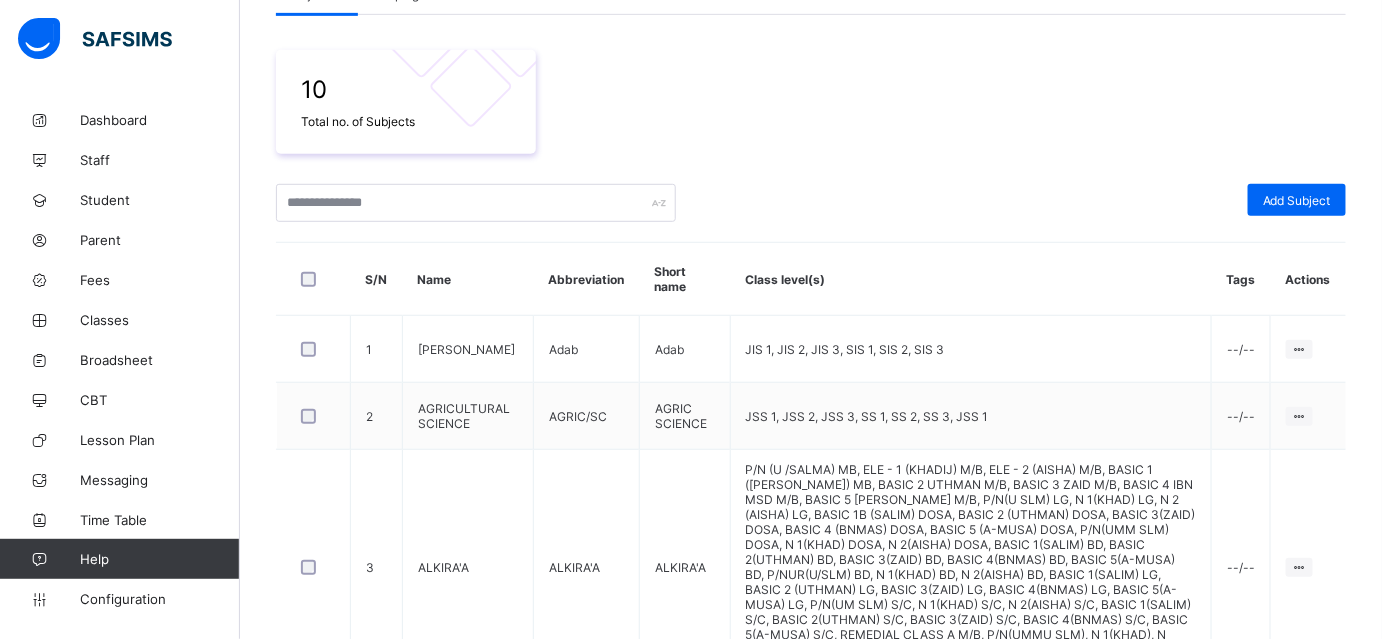 scroll, scrollTop: 336, scrollLeft: 0, axis: vertical 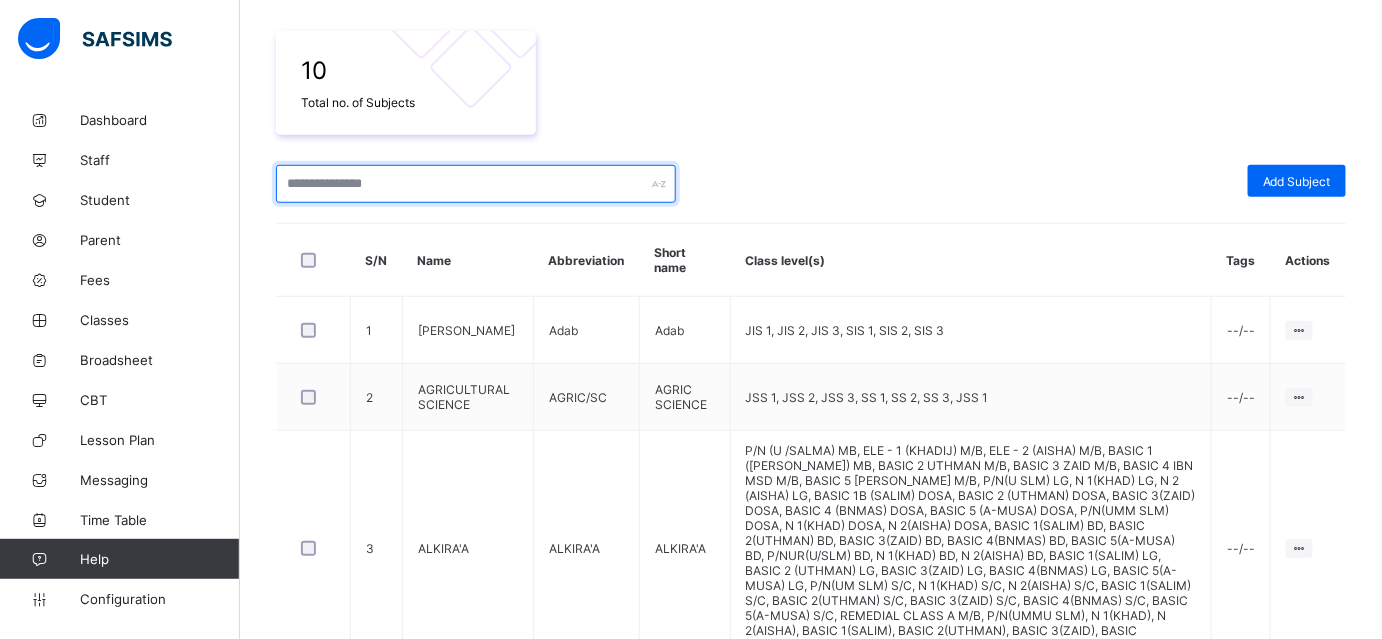 click at bounding box center (476, 184) 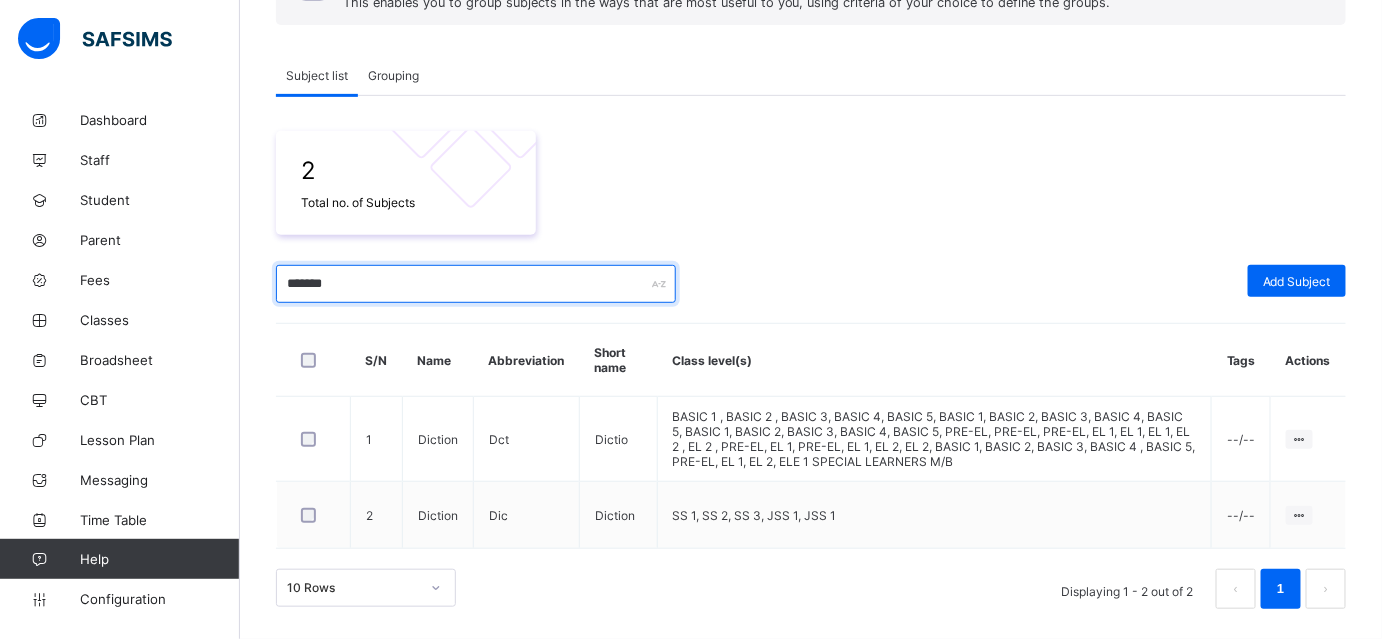 scroll, scrollTop: 232, scrollLeft: 0, axis: vertical 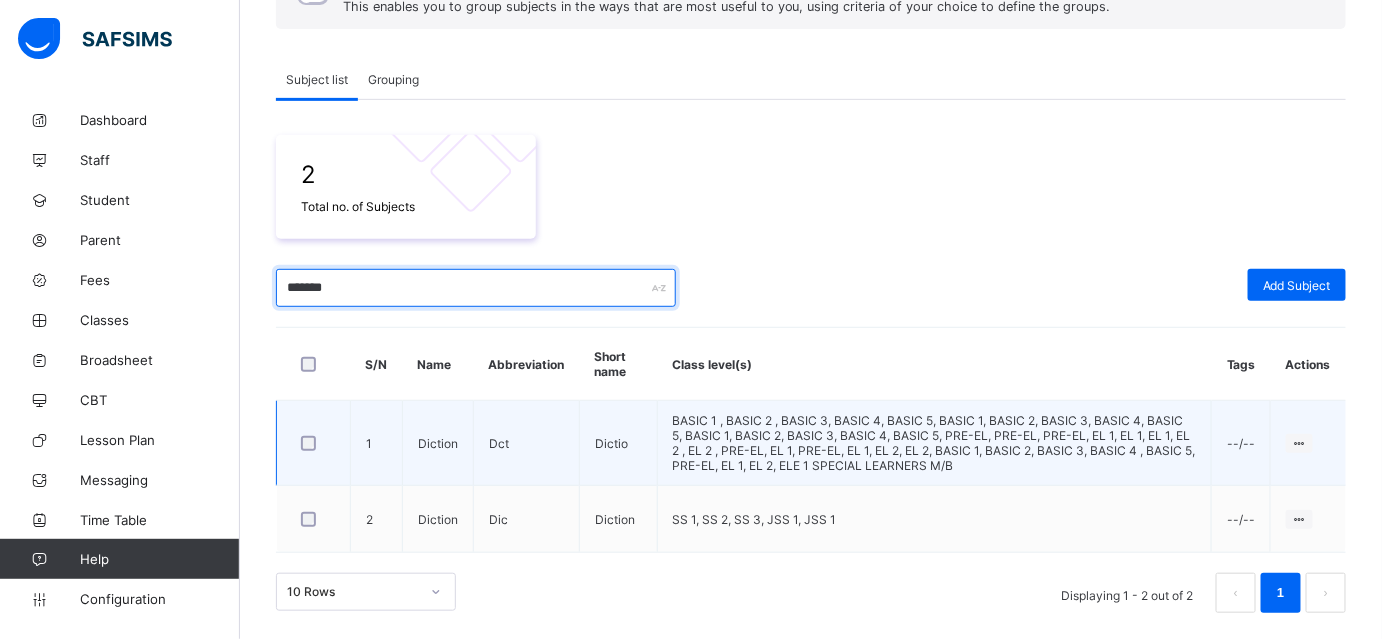 type on "*******" 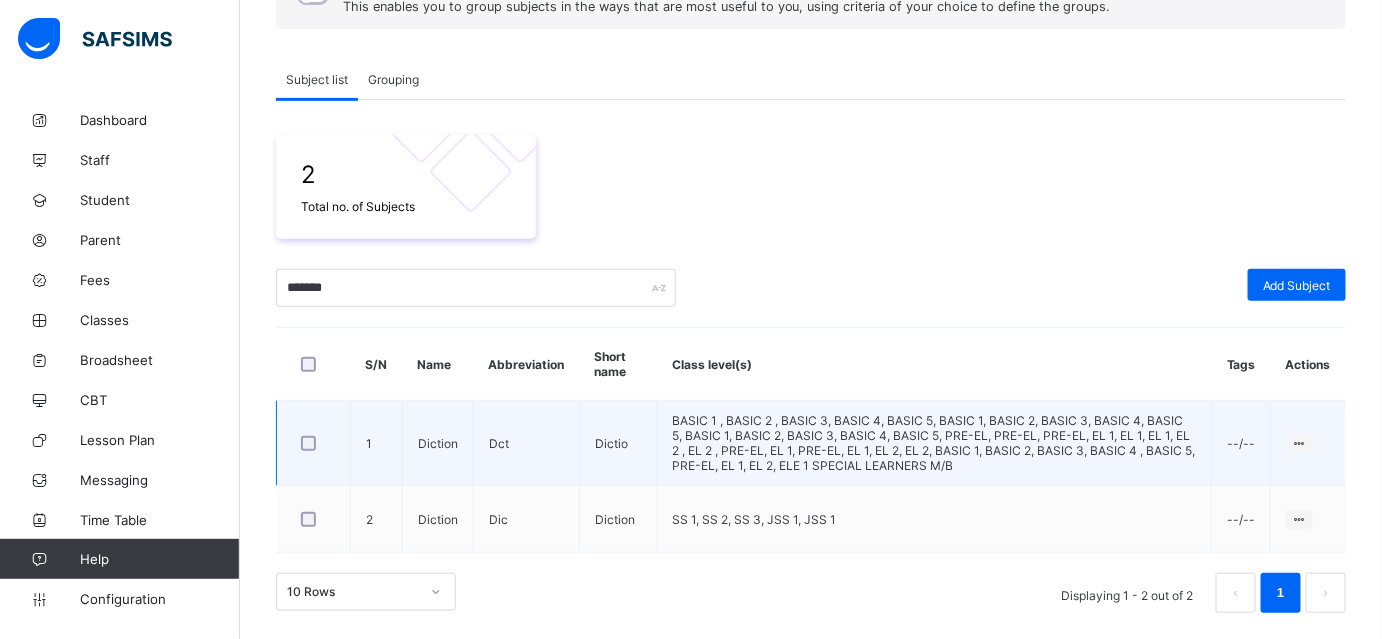 click on "BASIC 1 , BASIC 2 , BASIC 3, BASIC 4, BASIC 5, BASIC 1, BASIC 2, BASIC 3, BASIC 4, BASIC 5, BASIC 1, BASIC 2, BASIC 3, BASIC 4, BASIC 5, PRE-EL, PRE-EL, PRE-EL, EL 1, EL 1, EL 1, EL 2 , EL 2 , PRE-EL, EL 1, PRE-EL, EL 1, EL 2, EL 2, BASIC 1, BASIC 2, BASIC 3, BASIC 4 , BASIC 5, PRE-EL, EL 1, EL 2, ELE 1 SPECIAL LEARNERS M/B" at bounding box center [934, 443] 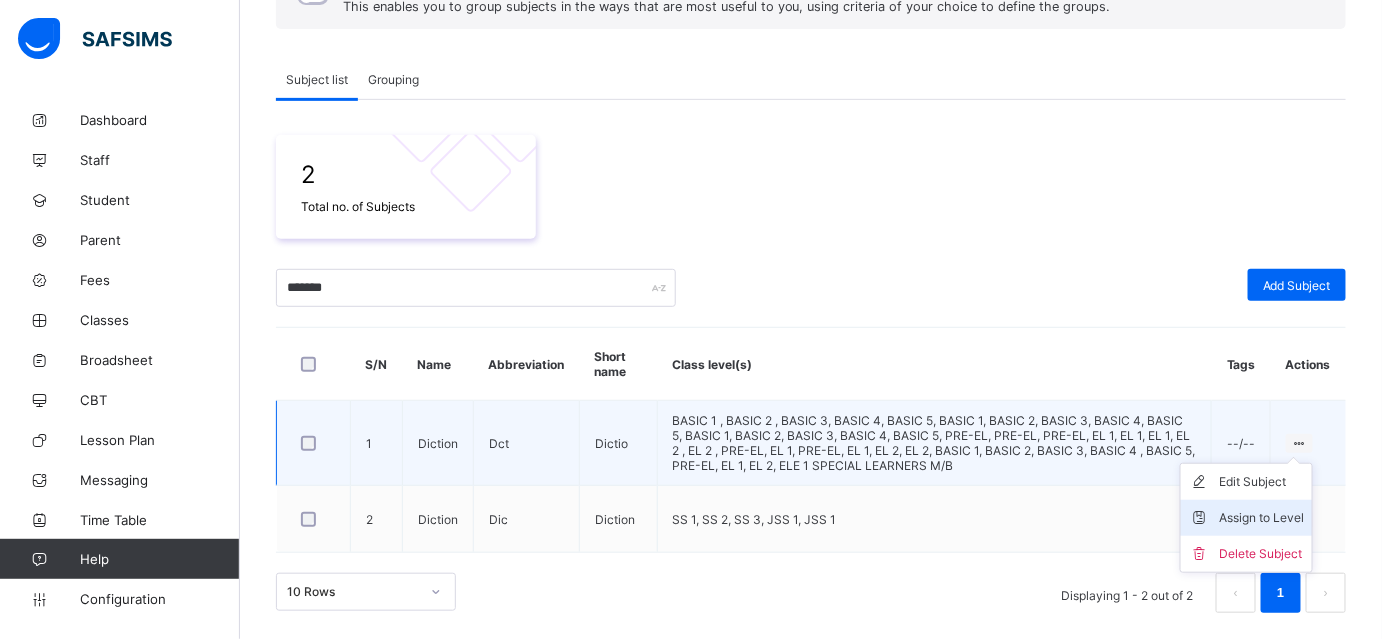 click on "Assign to Level" at bounding box center (1261, 518) 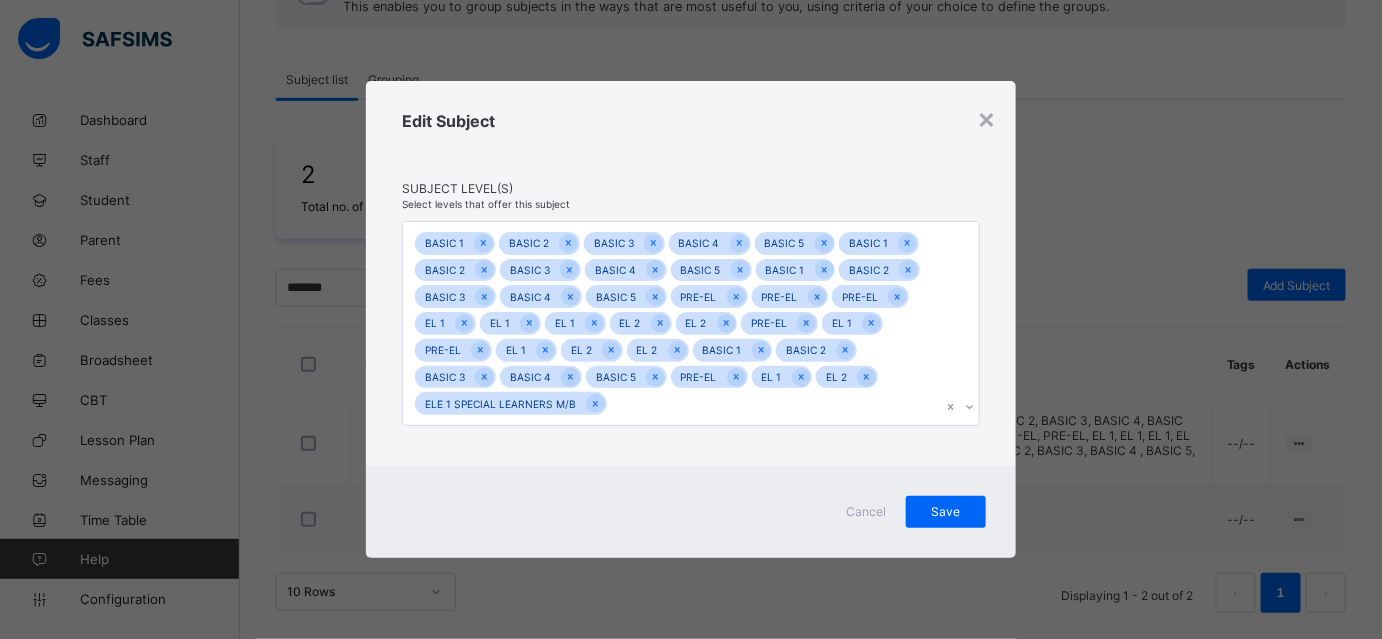 click on "BASIC 1  BASIC 2  BASIC 3 BASIC 4 BASIC 5 BASIC 1 BASIC 2 BASIC 3 BASIC 4 BASIC 5 BASIC 1 BASIC 2 BASIC 3 BASIC 4 BASIC 5 PRE-EL PRE-EL PRE-EL EL 1 EL 1 EL 1 EL 2  EL 2  PRE-EL EL 1 PRE-EL EL 1 EL 2 EL 2 BASIC 1 BASIC 2 BASIC 3 BASIC 4  BASIC 5 PRE-EL EL 1 EL 2 ELE 1 SPECIAL LEARNERS M/B" at bounding box center (672, 323) 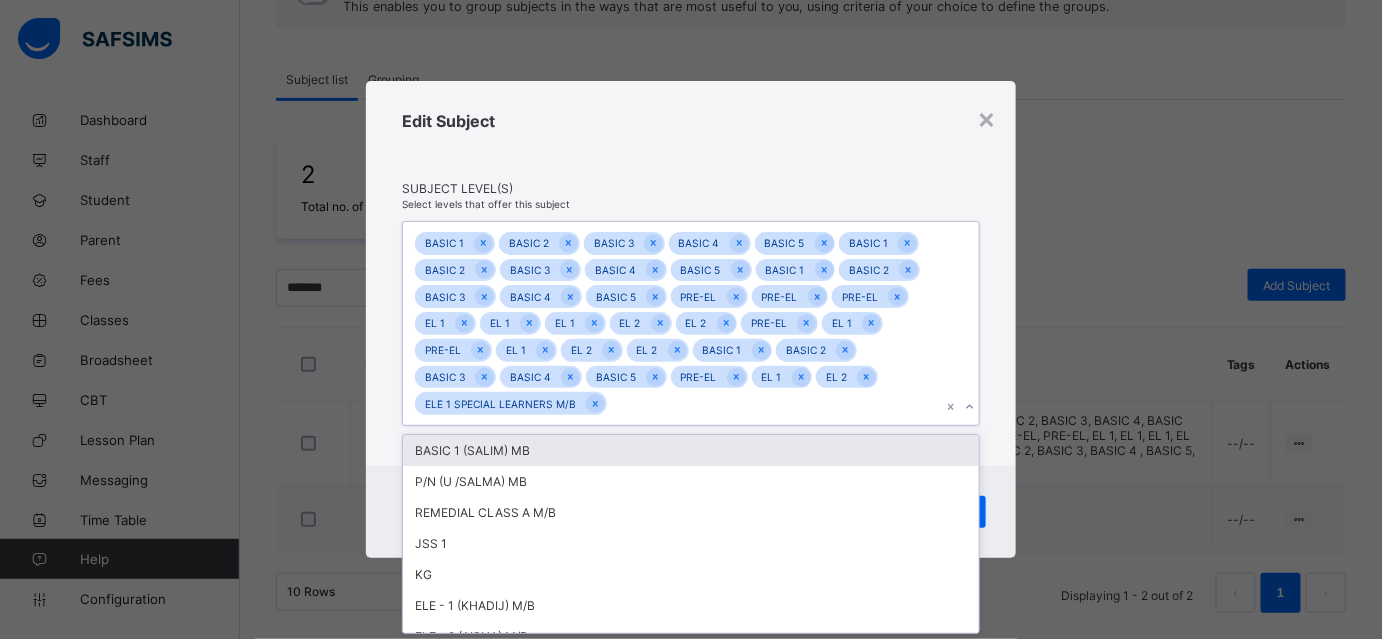 scroll, scrollTop: 0, scrollLeft: 0, axis: both 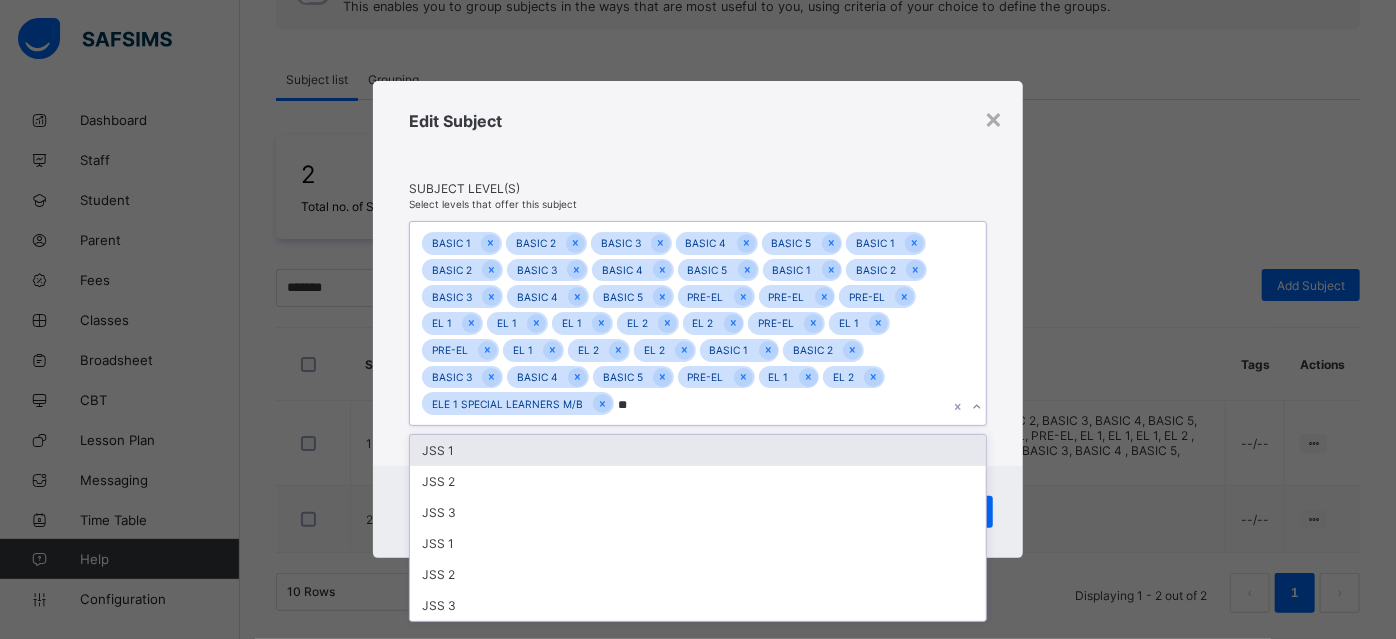 type on "***" 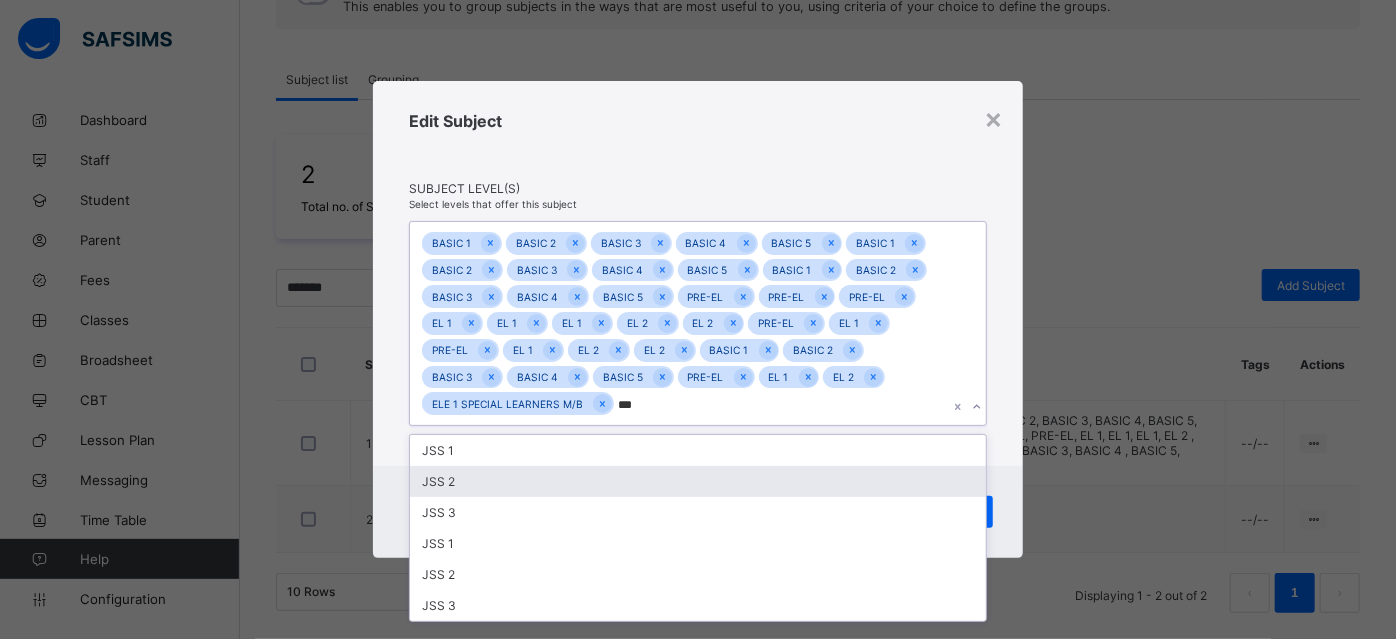 click on "JSS 2" at bounding box center (698, 481) 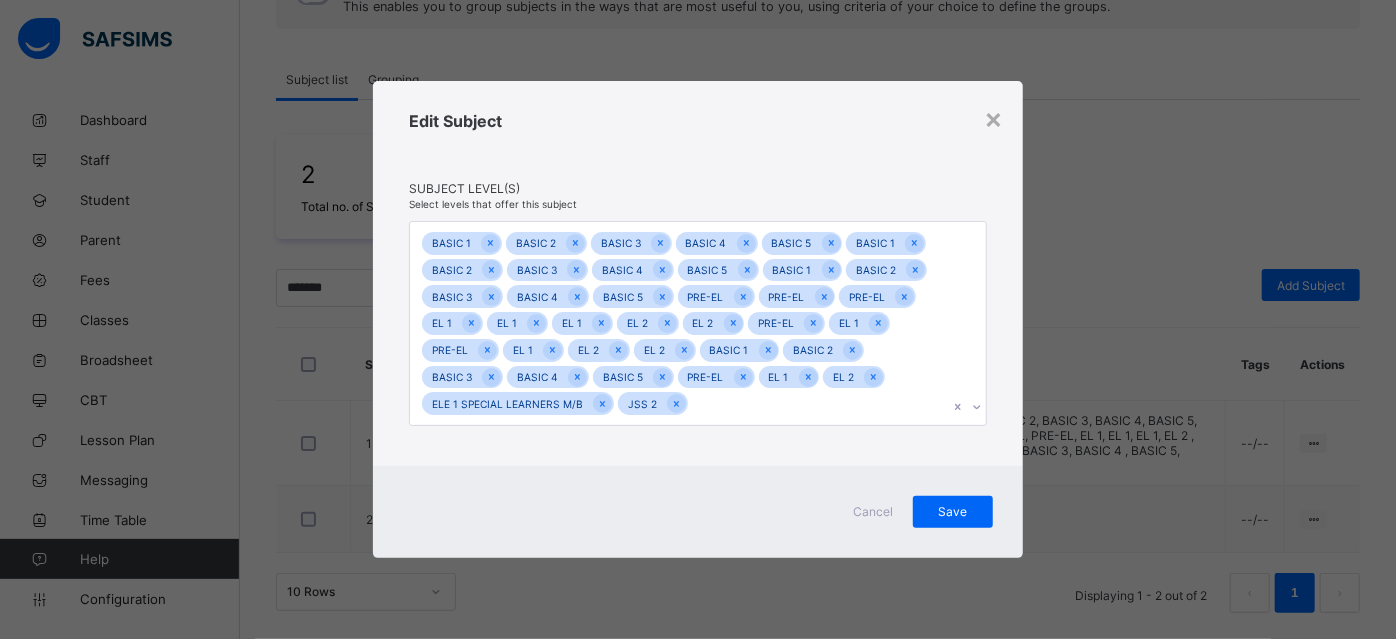 click on "×   Edit Subject   Subject Level(s)   Select levels that offer this subject BASIC 1  BASIC 2  BASIC 3 BASIC 4 BASIC 5 BASIC 1 BASIC 2 BASIC 3 BASIC 4 BASIC 5 BASIC 1 BASIC 2 BASIC 3 BASIC 4 BASIC 5 PRE-EL PRE-EL PRE-EL EL 1 EL 1 EL 1 EL 2  EL 2  PRE-EL EL 1 PRE-EL EL 1 EL 2 EL 2 BASIC 1 BASIC 2 BASIC 3 BASIC 4  BASIC 5 PRE-EL EL 1 EL 2 ELE 1 SPECIAL LEARNERS M/B JSS 2 Cancel Save" at bounding box center (698, 319) 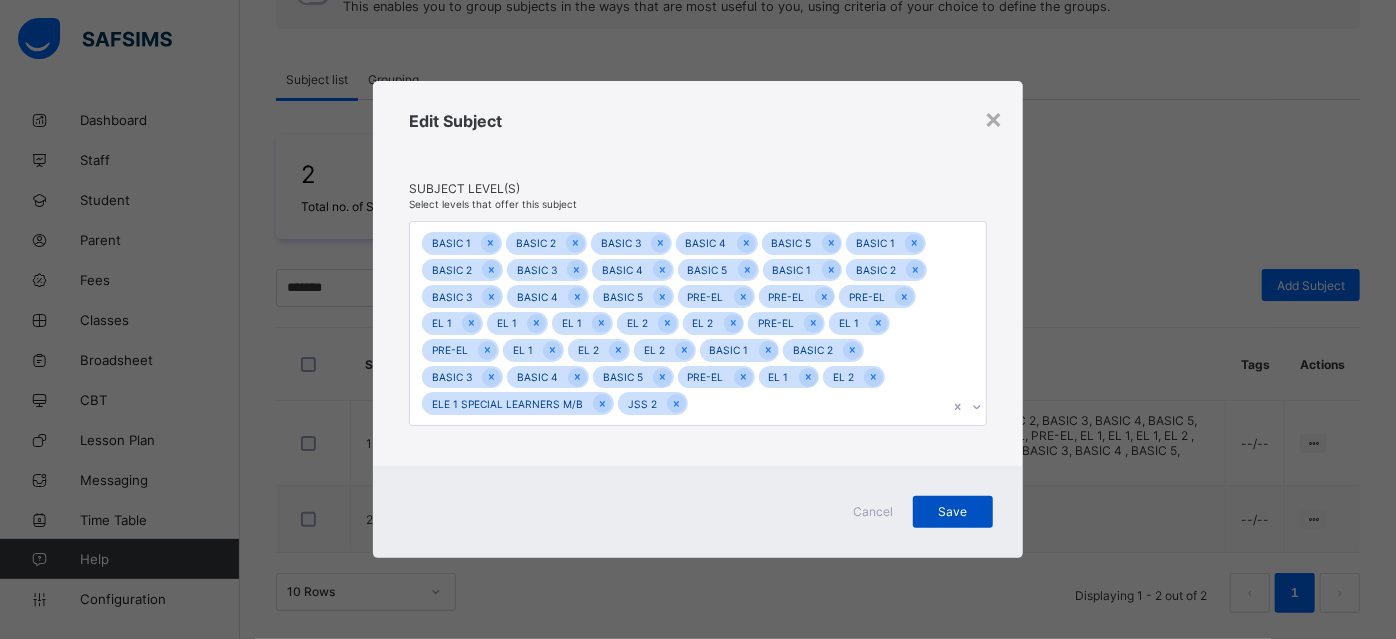 click on "Save" at bounding box center (953, 511) 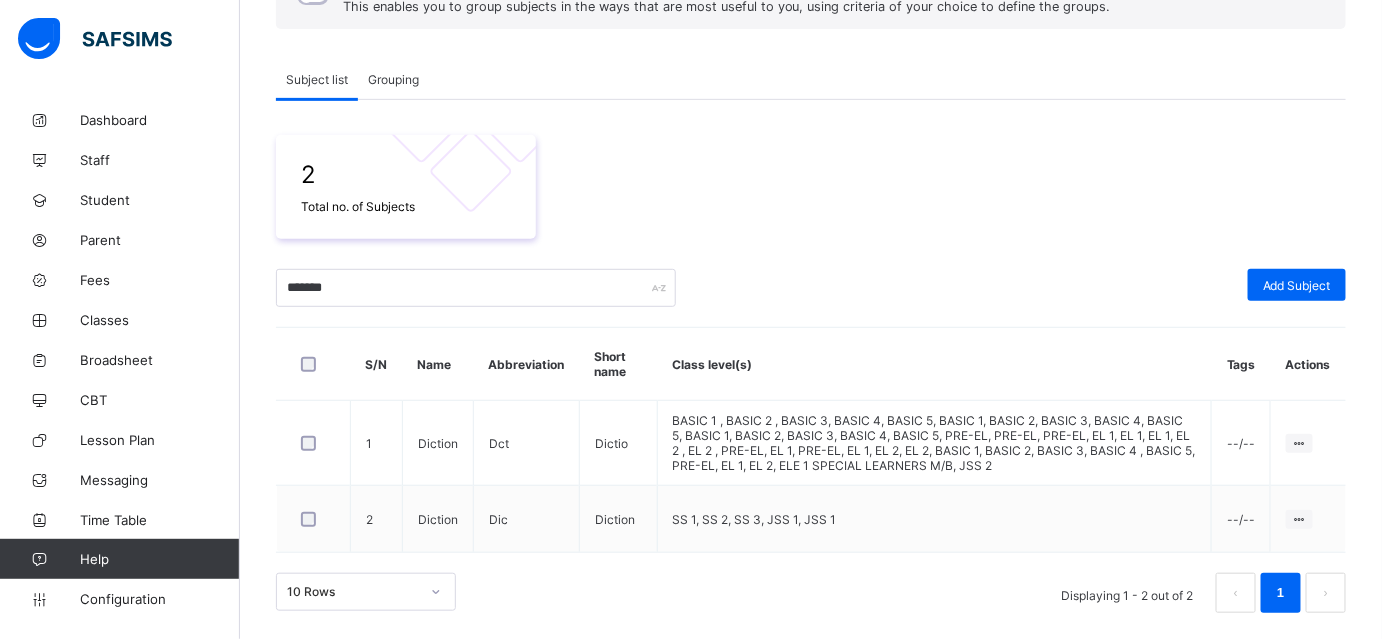 click on "2 Total no. of Subjects" at bounding box center (811, 187) 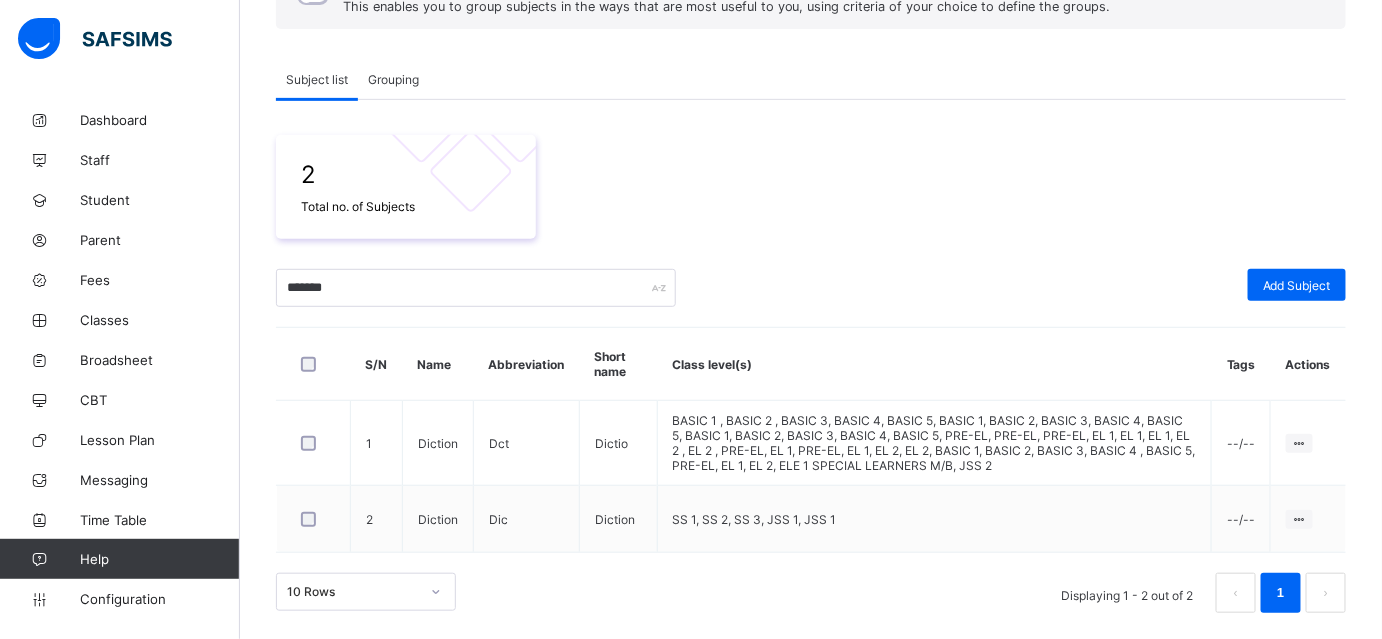 scroll, scrollTop: 0, scrollLeft: 0, axis: both 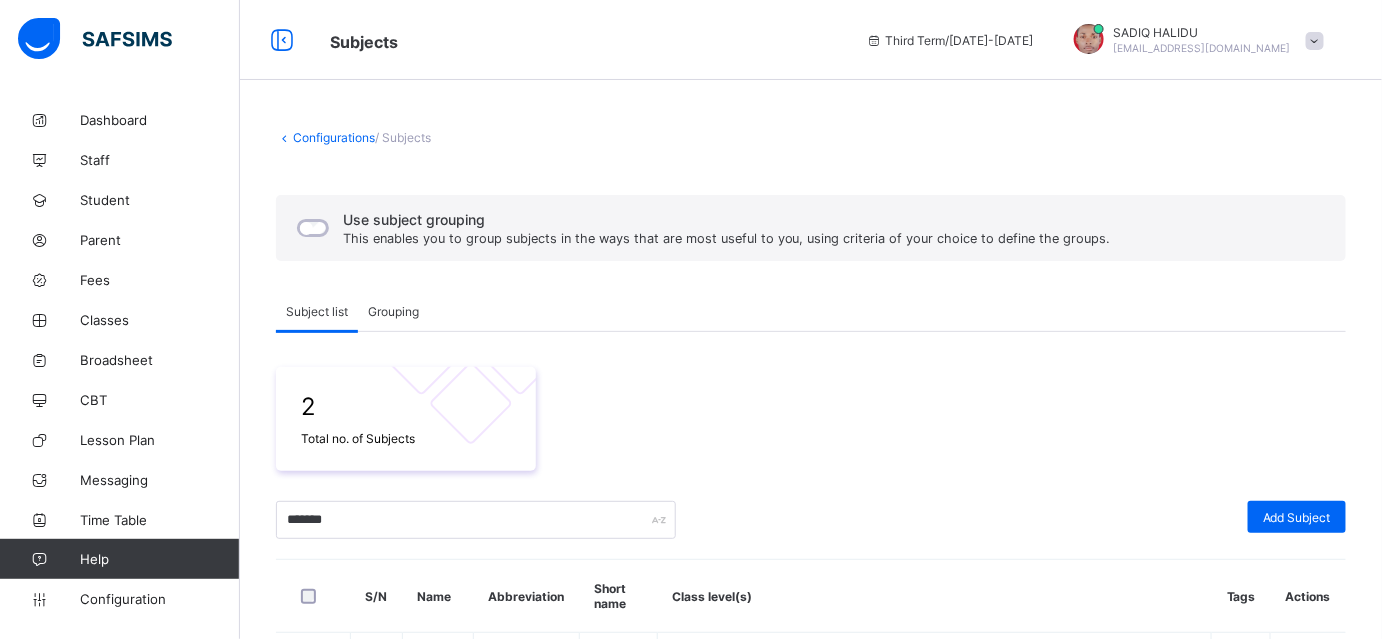 drag, startPoint x: 1386, startPoint y: 77, endPoint x: 1394, endPoint y: 100, distance: 24.351591 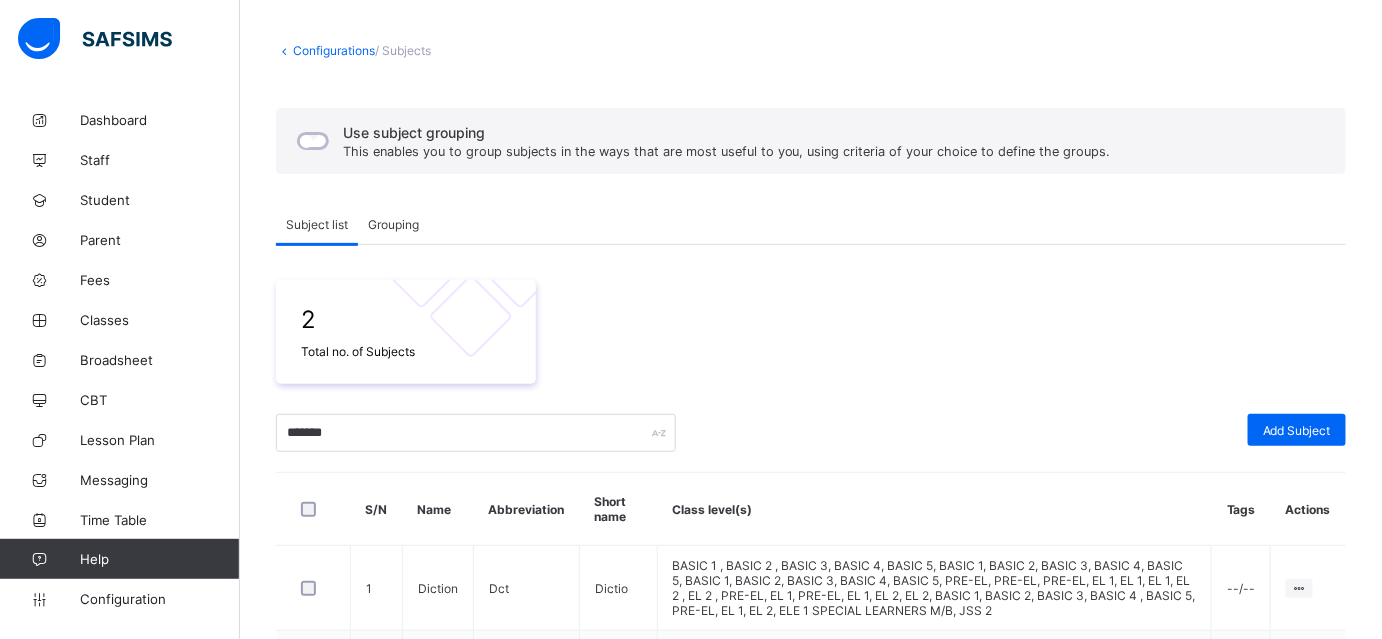 scroll, scrollTop: 138, scrollLeft: 0, axis: vertical 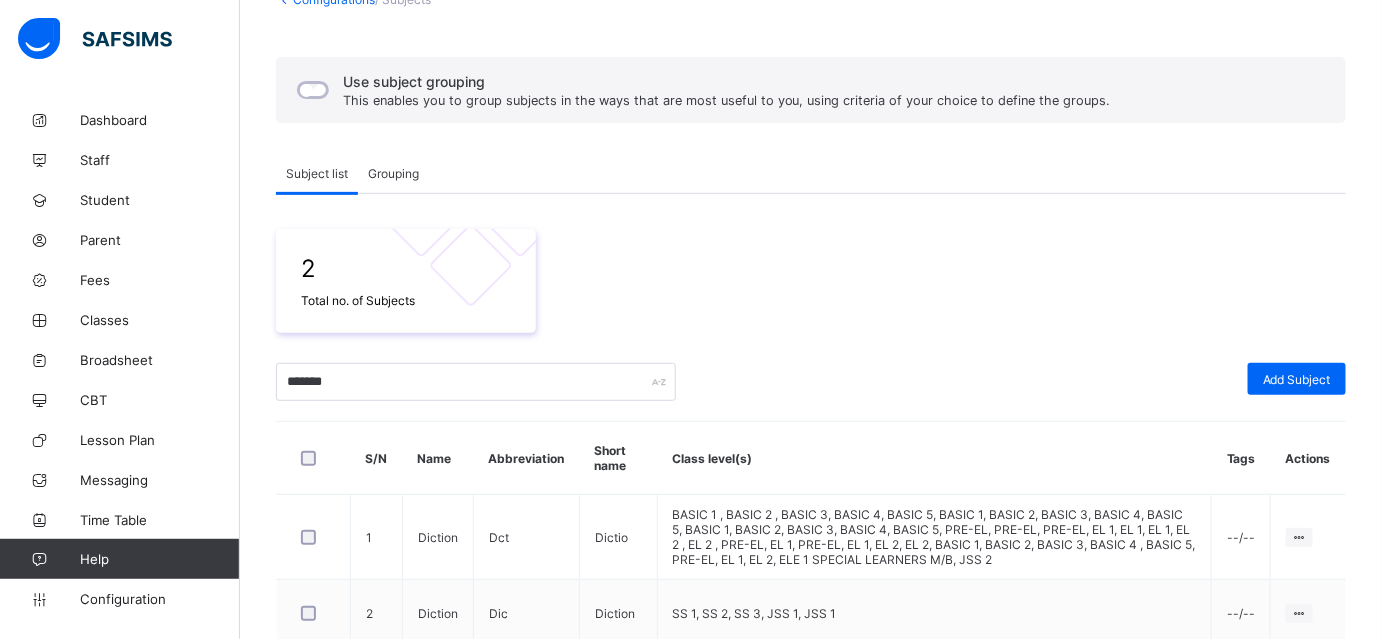 click at bounding box center [811, 348] 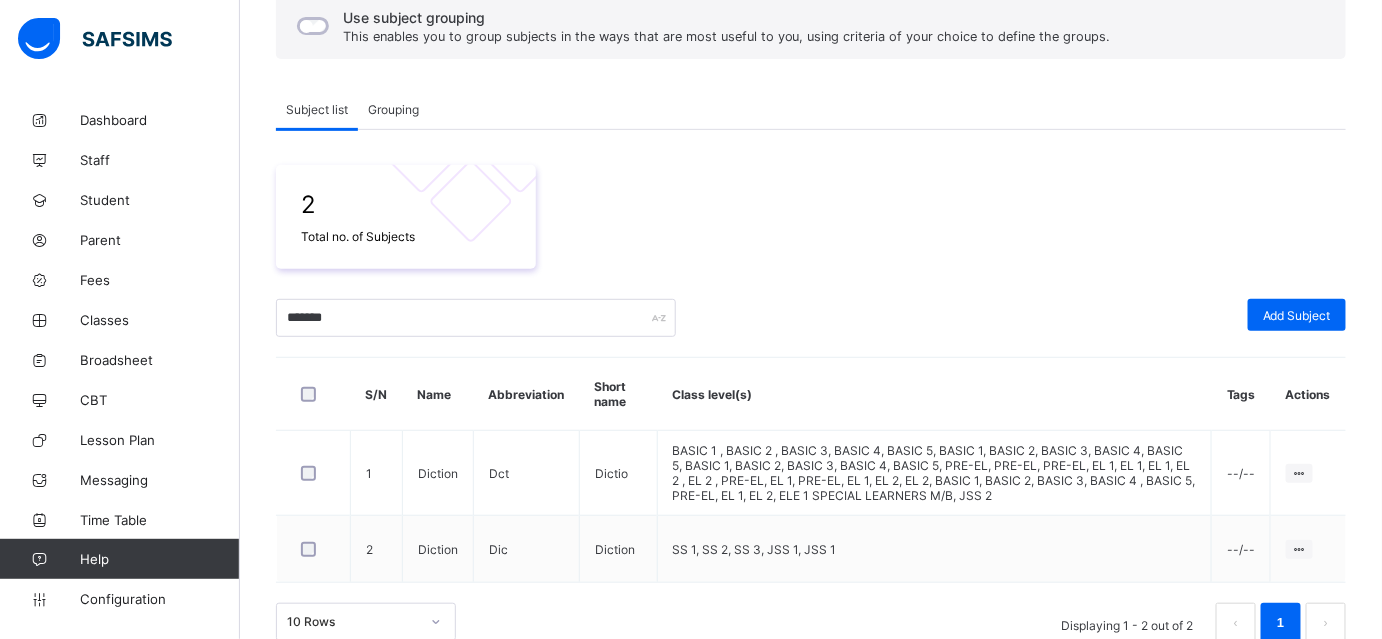 scroll, scrollTop: 232, scrollLeft: 0, axis: vertical 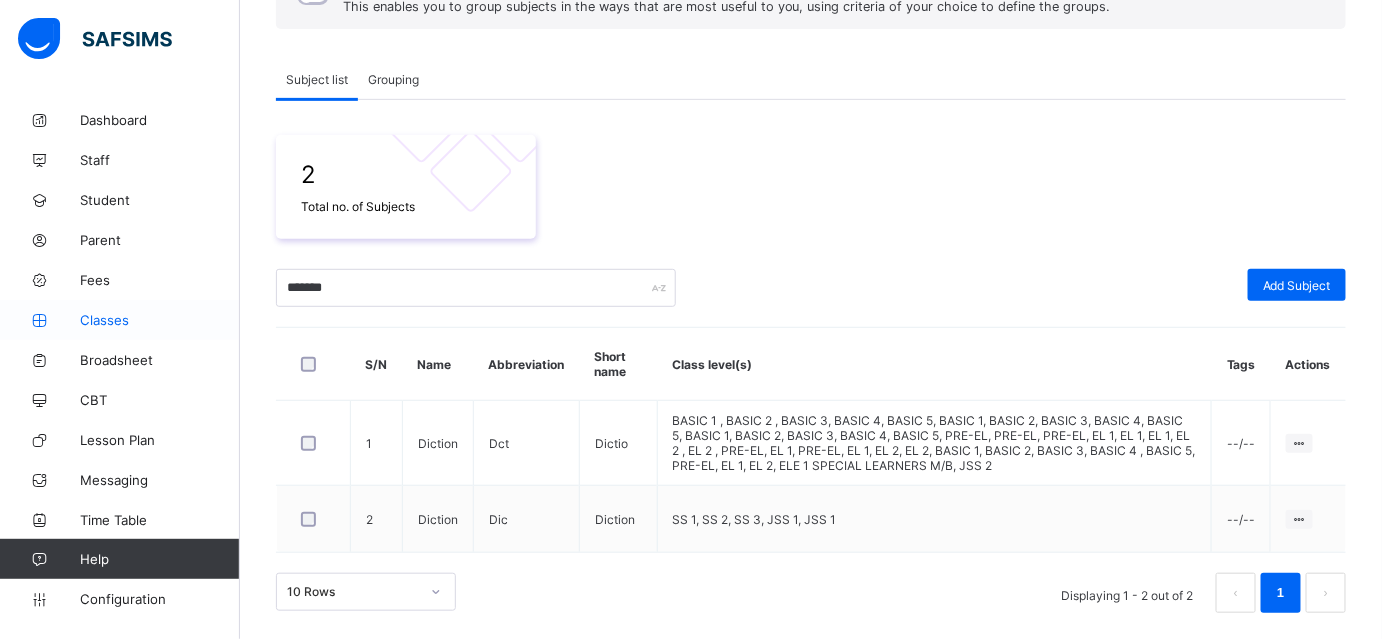 click on "Classes" at bounding box center [160, 320] 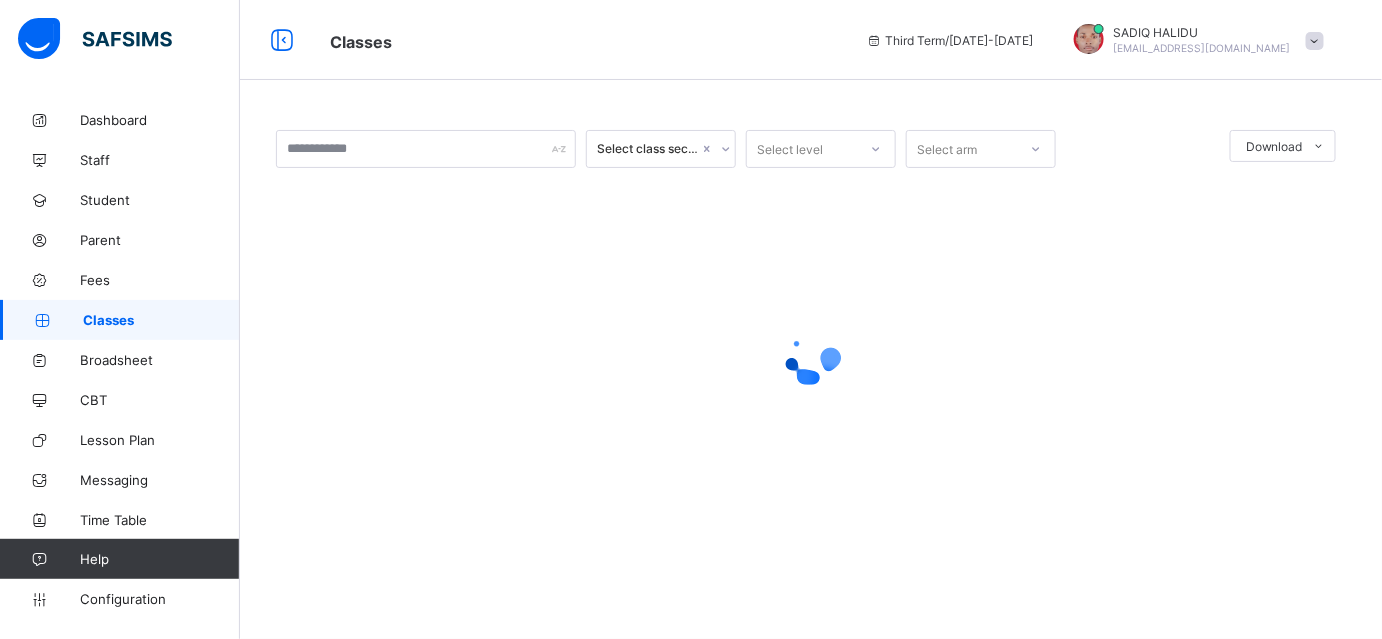 scroll, scrollTop: 0, scrollLeft: 0, axis: both 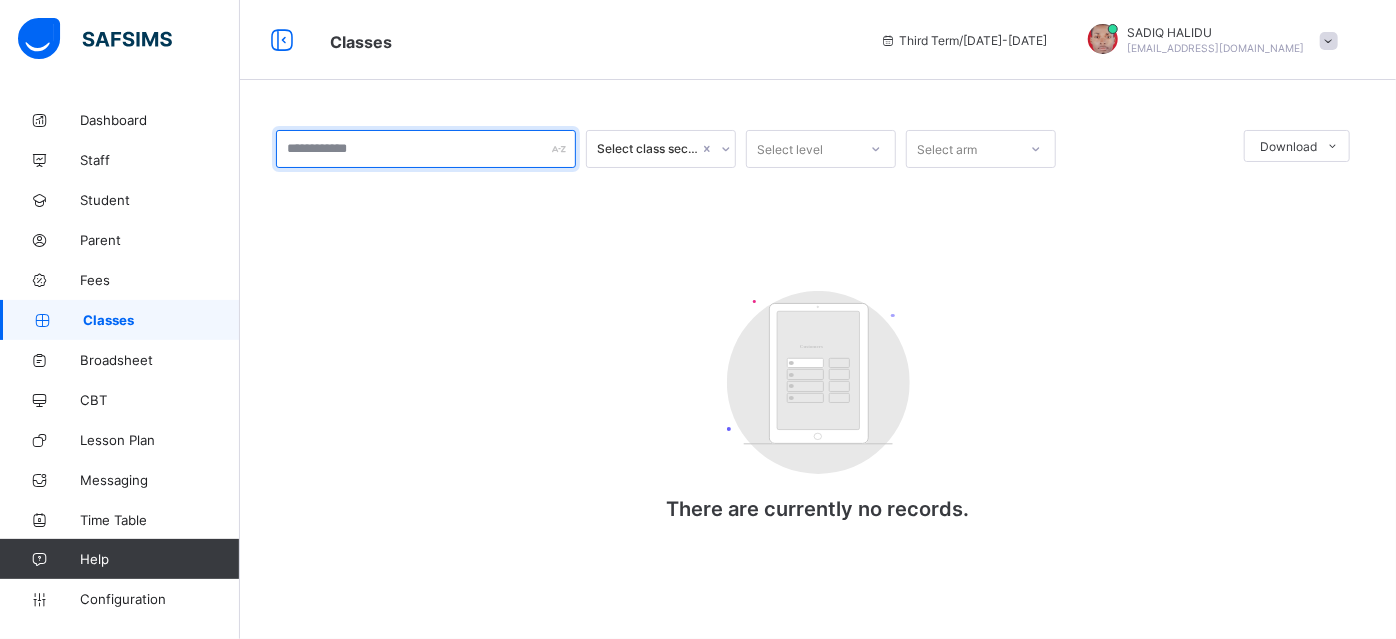 click at bounding box center [426, 149] 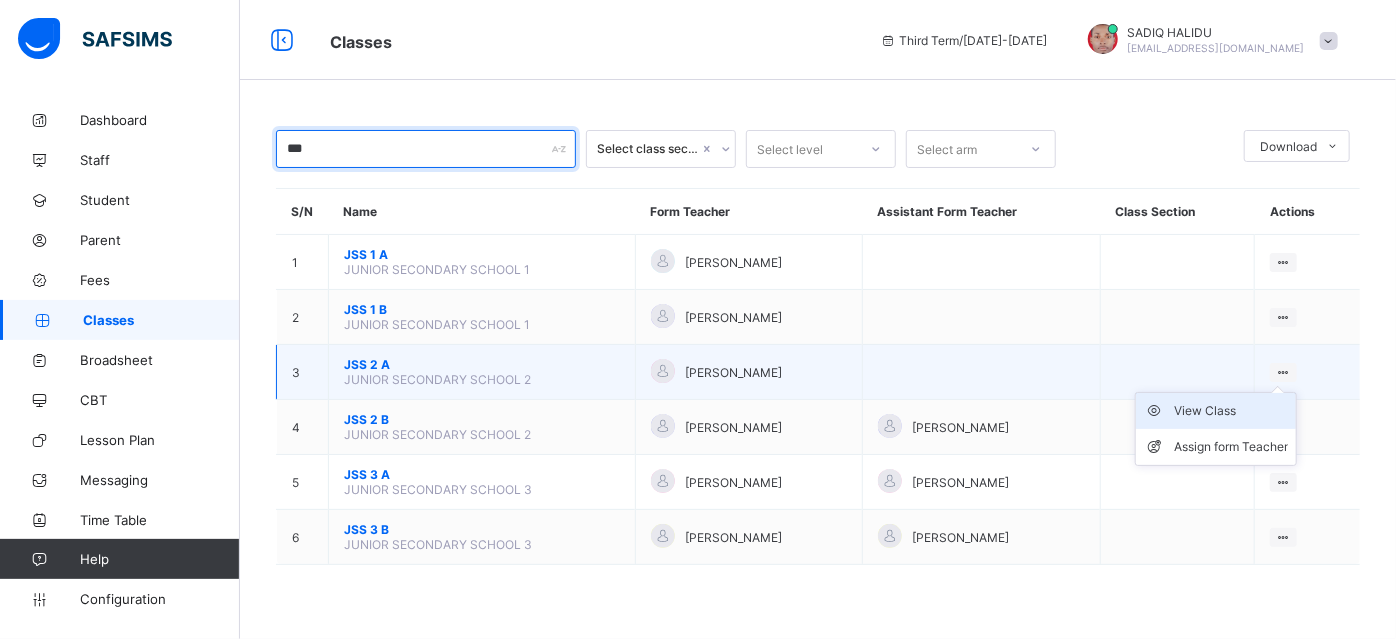 type on "***" 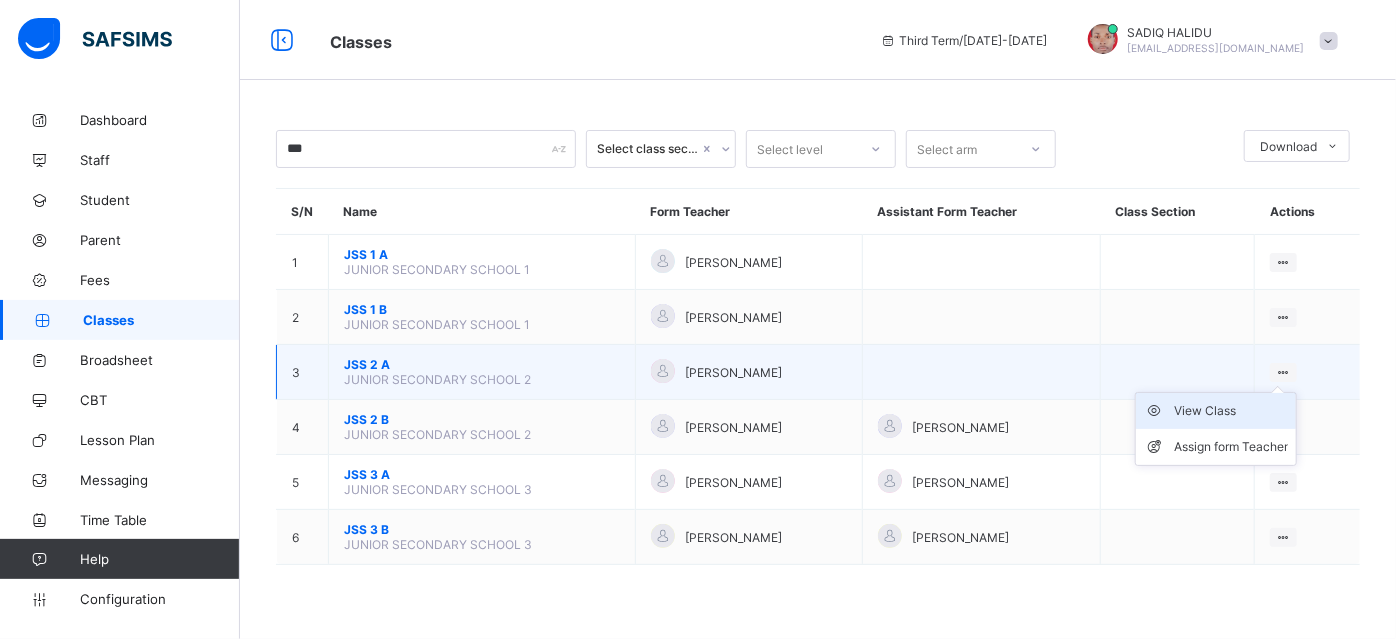 click on "View Class" at bounding box center (1231, 411) 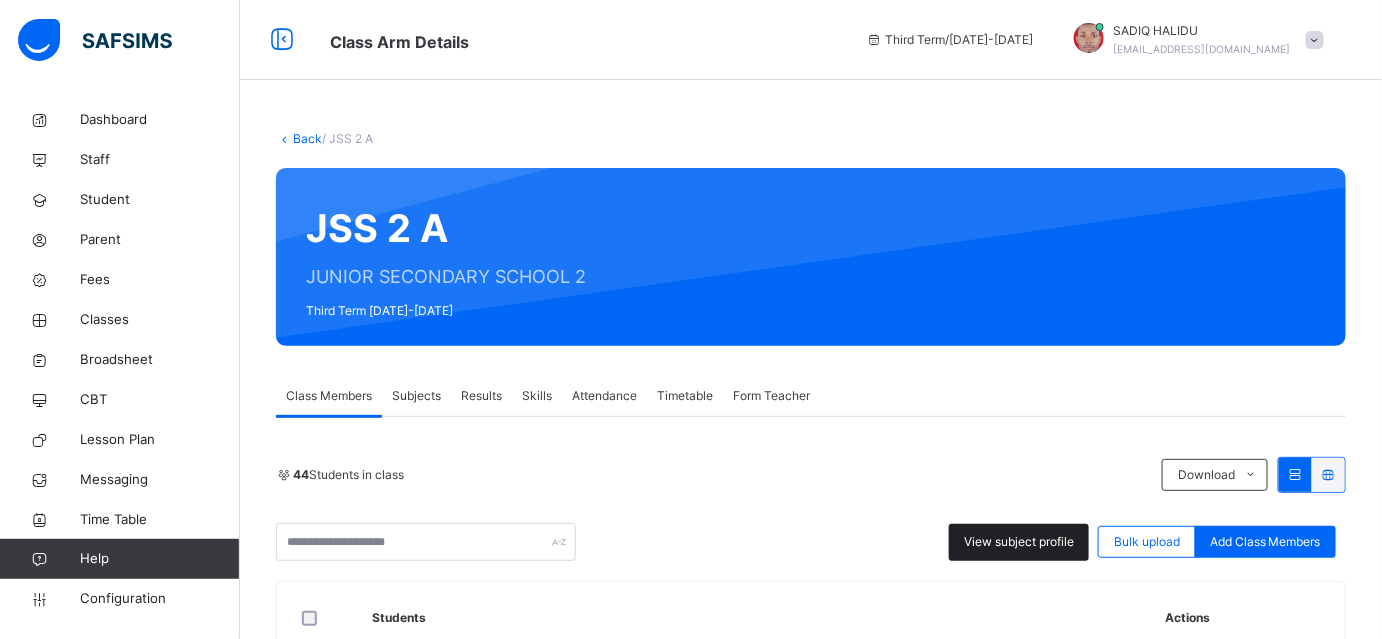 click on "View subject profile" at bounding box center [1019, 542] 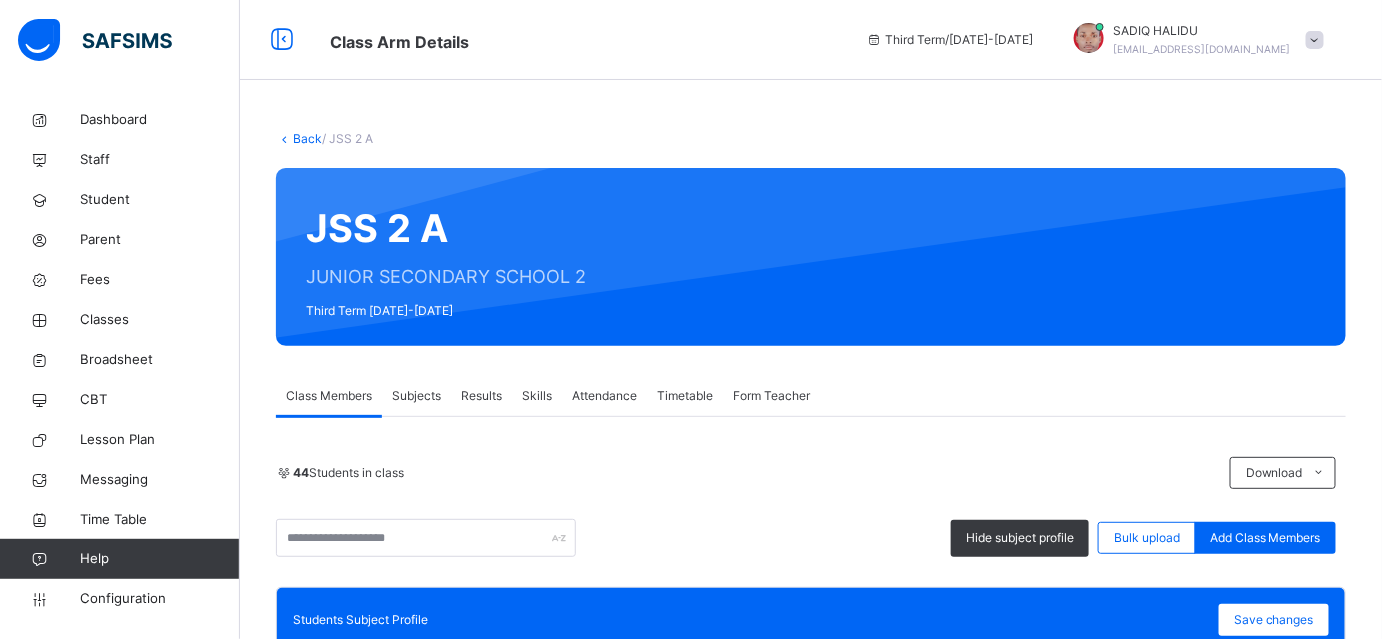 scroll, scrollTop: 631, scrollLeft: 0, axis: vertical 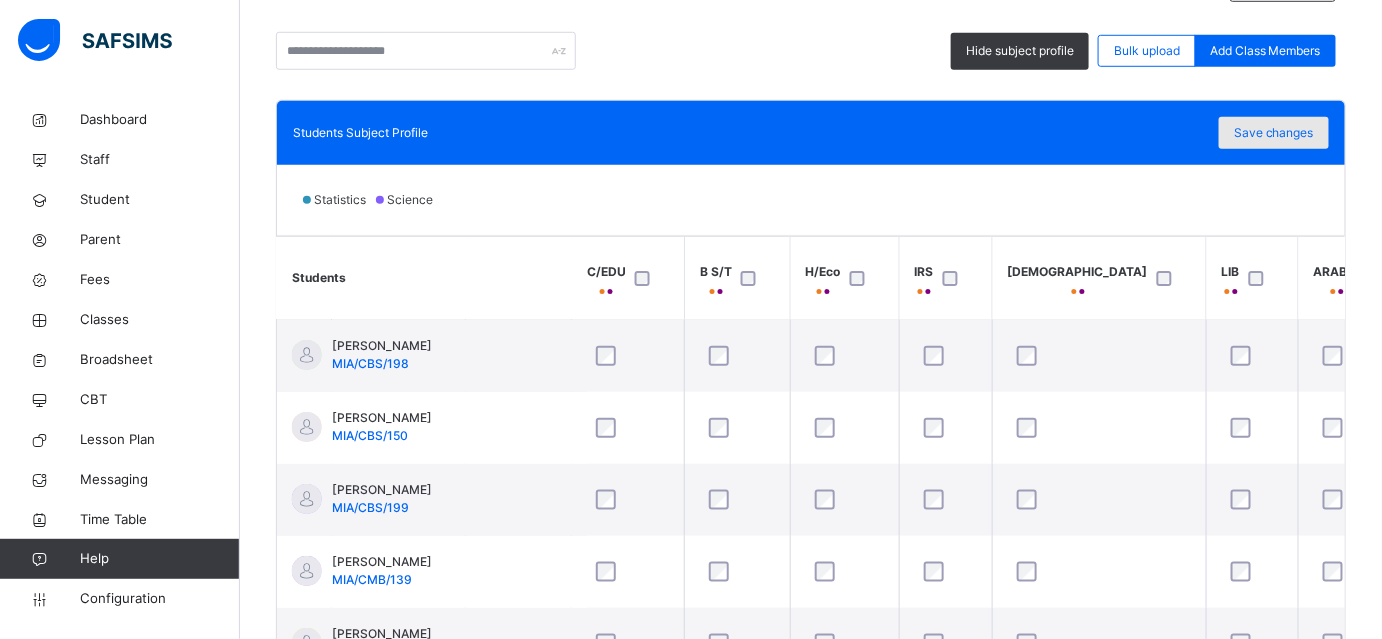click on "Save changes" at bounding box center (1274, 133) 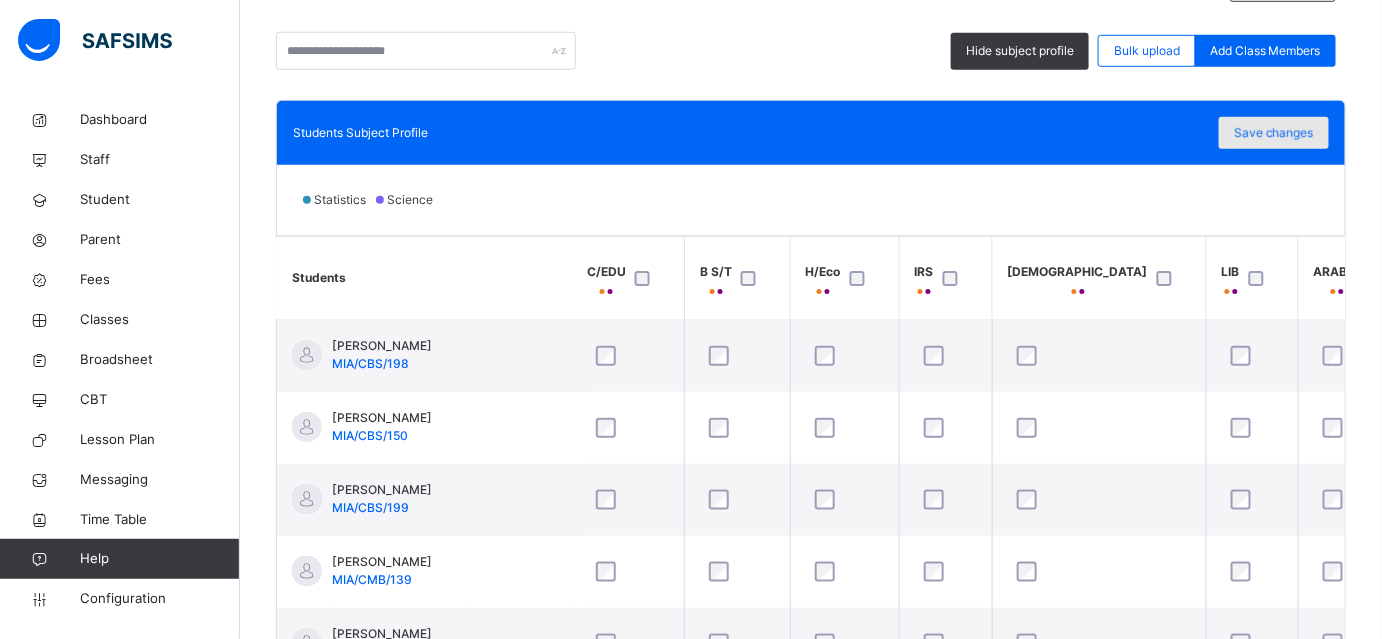 click on "Save changes" at bounding box center [1274, 133] 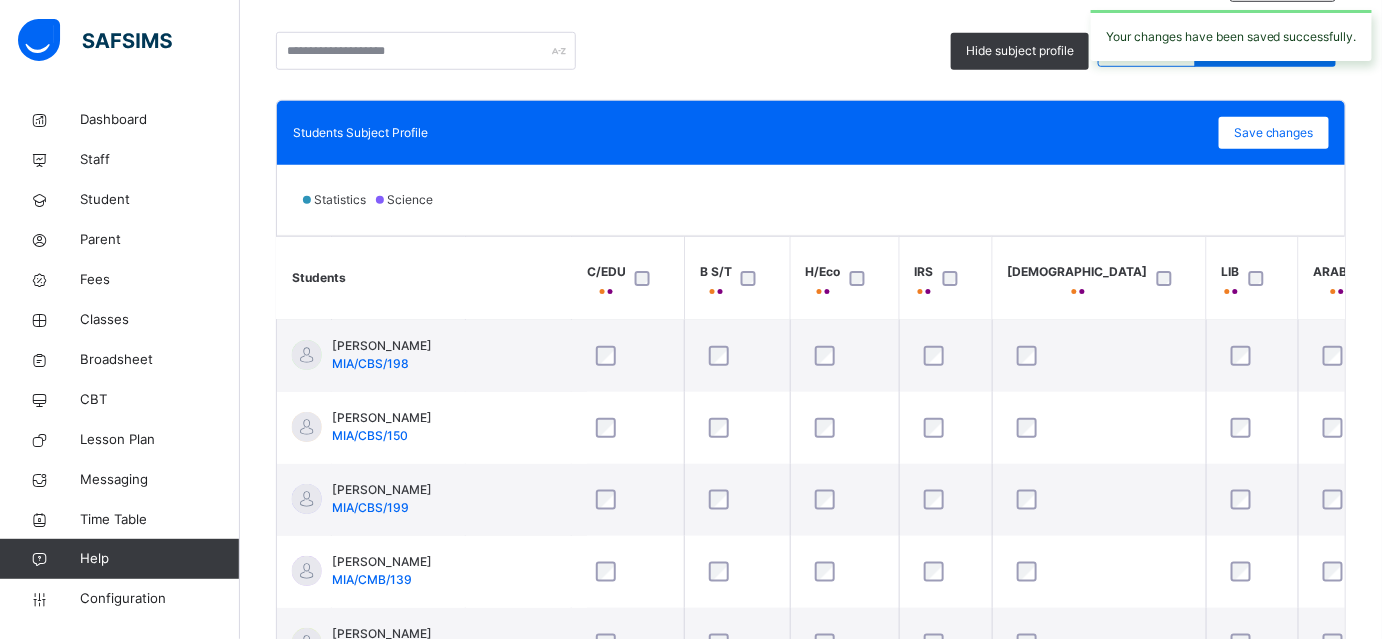scroll, scrollTop: 0, scrollLeft: 0, axis: both 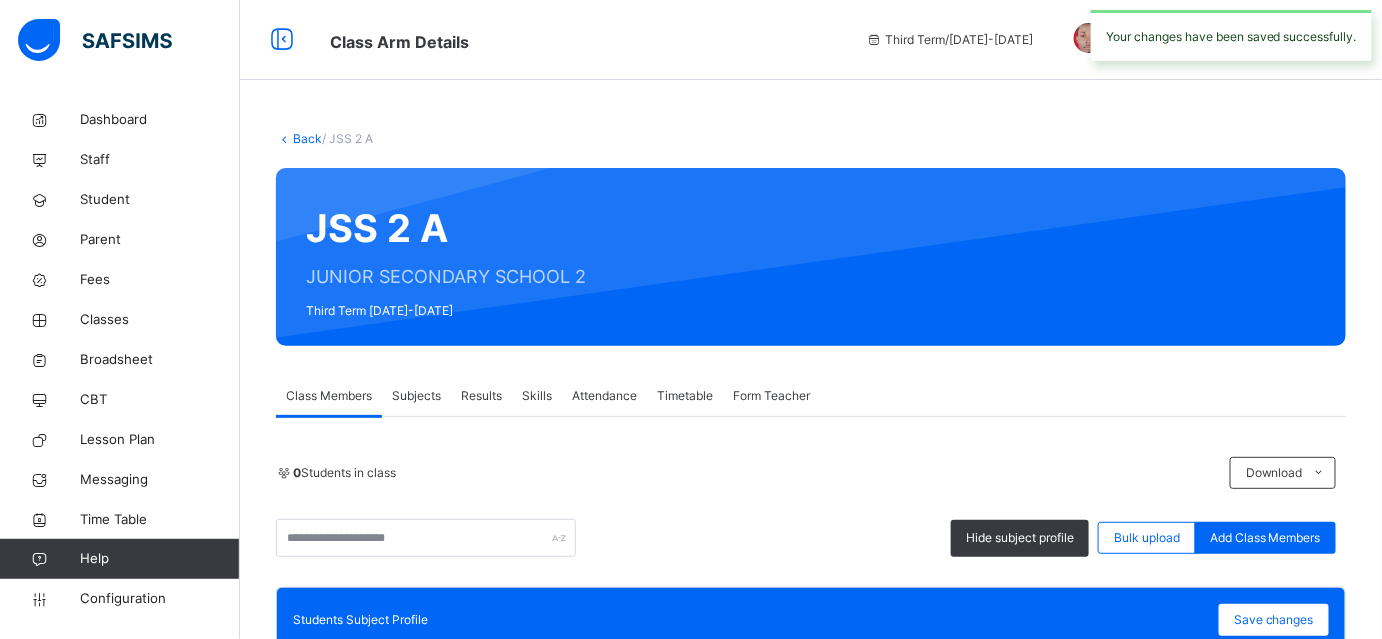 click on "Back" at bounding box center [307, 138] 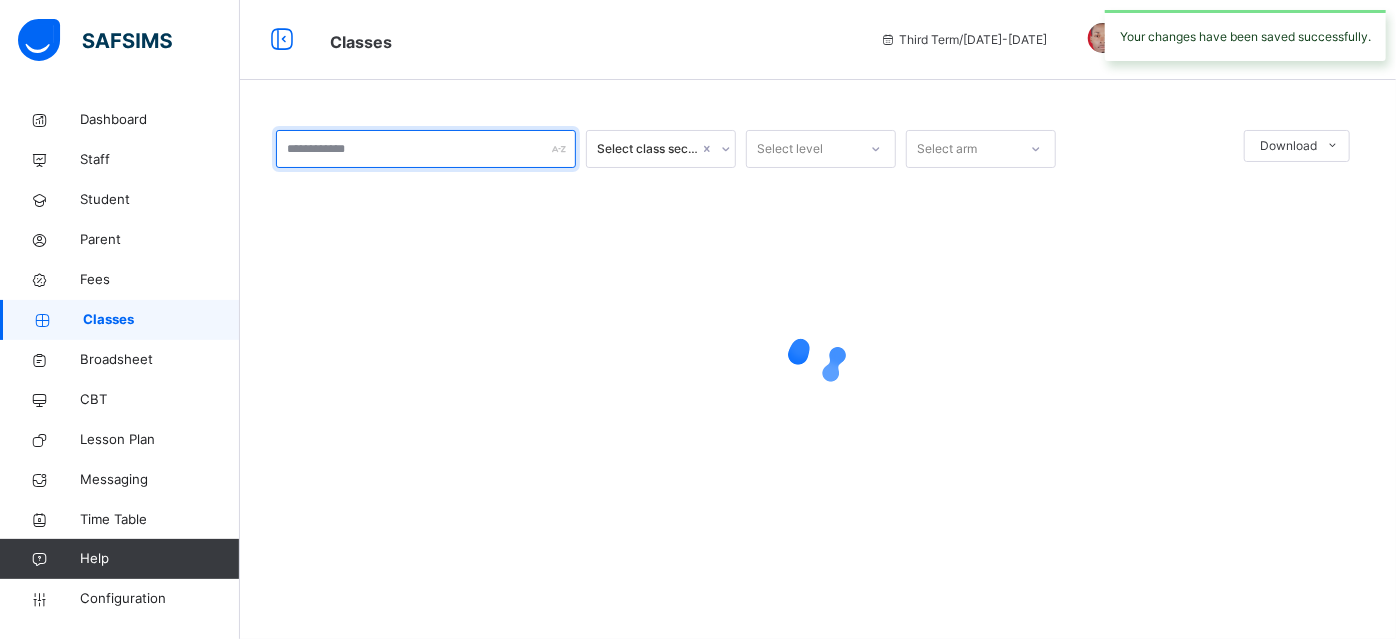 click at bounding box center [426, 149] 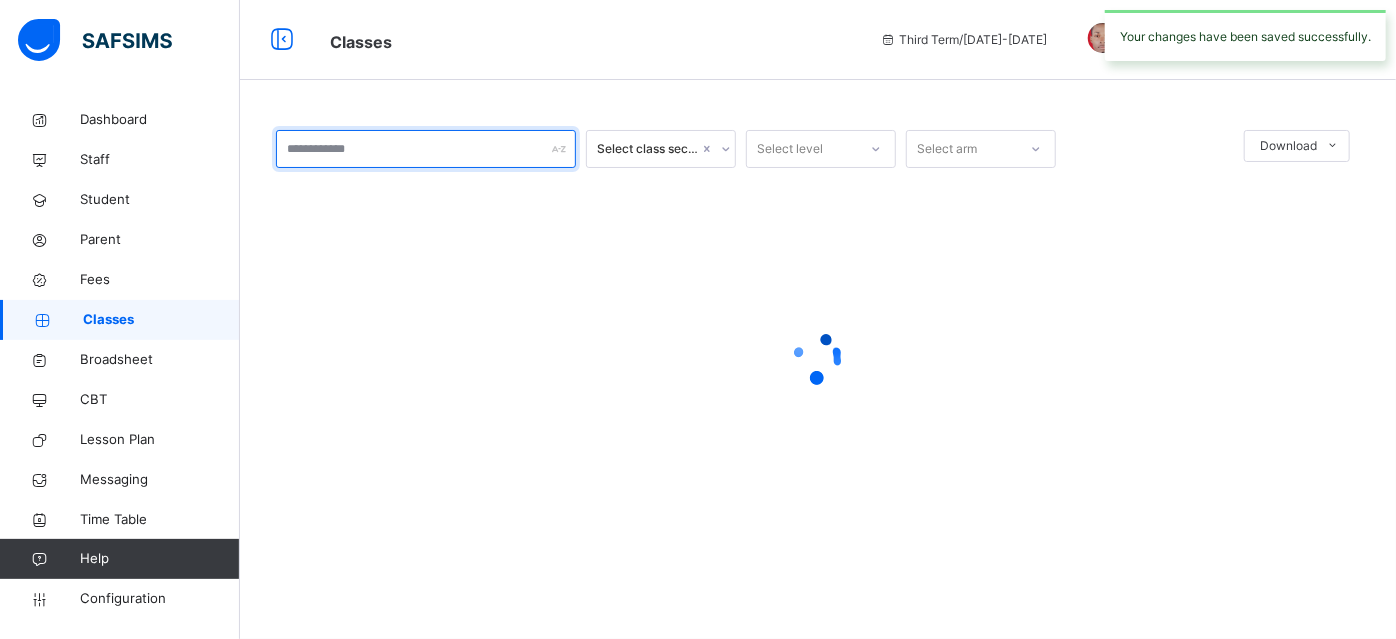 click at bounding box center (426, 149) 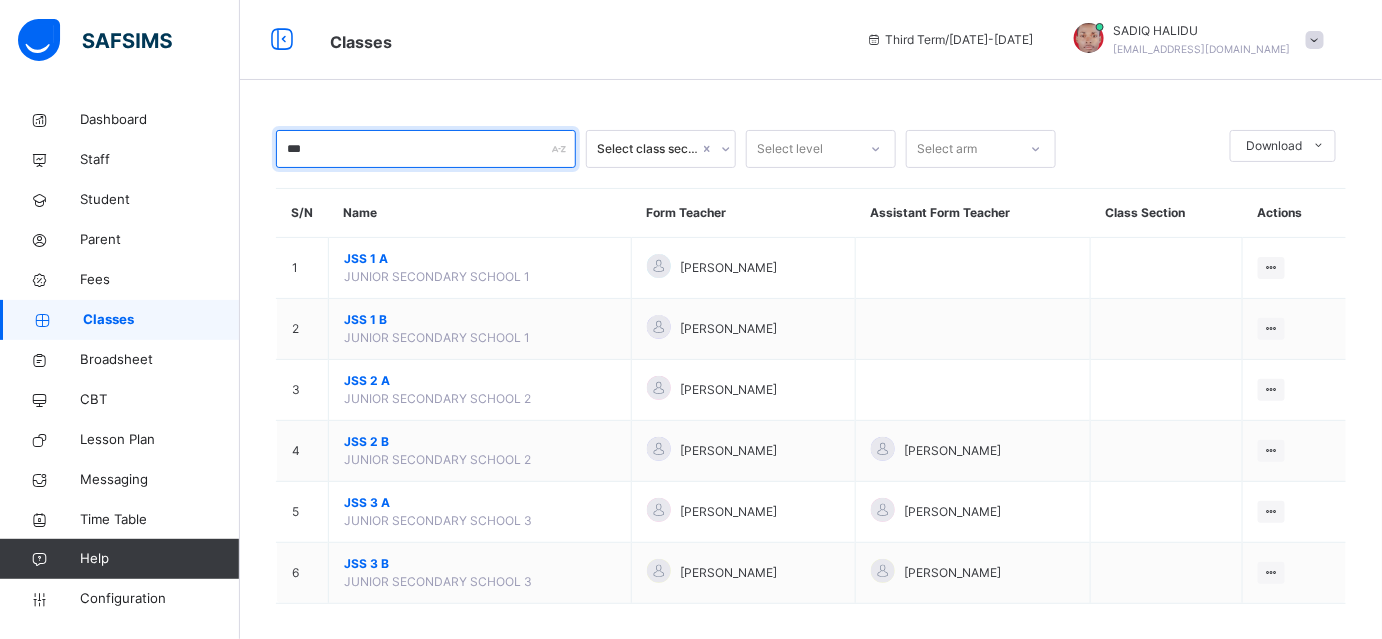 scroll, scrollTop: 12, scrollLeft: 0, axis: vertical 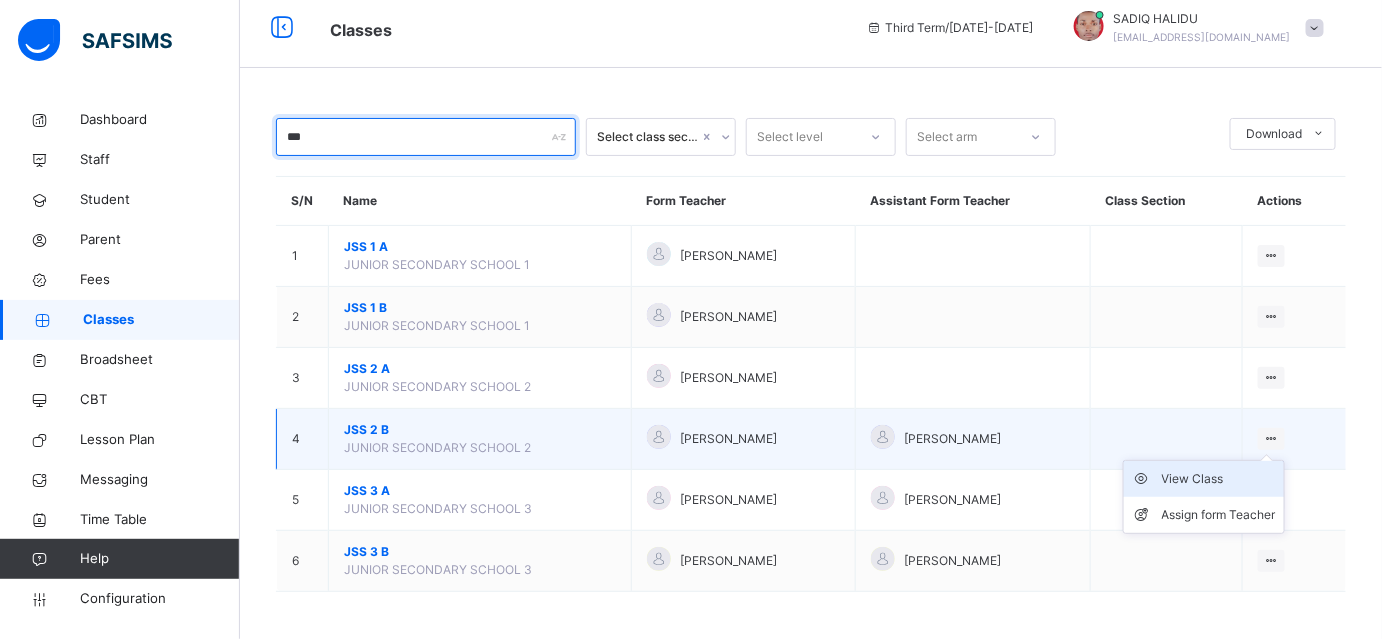 type on "***" 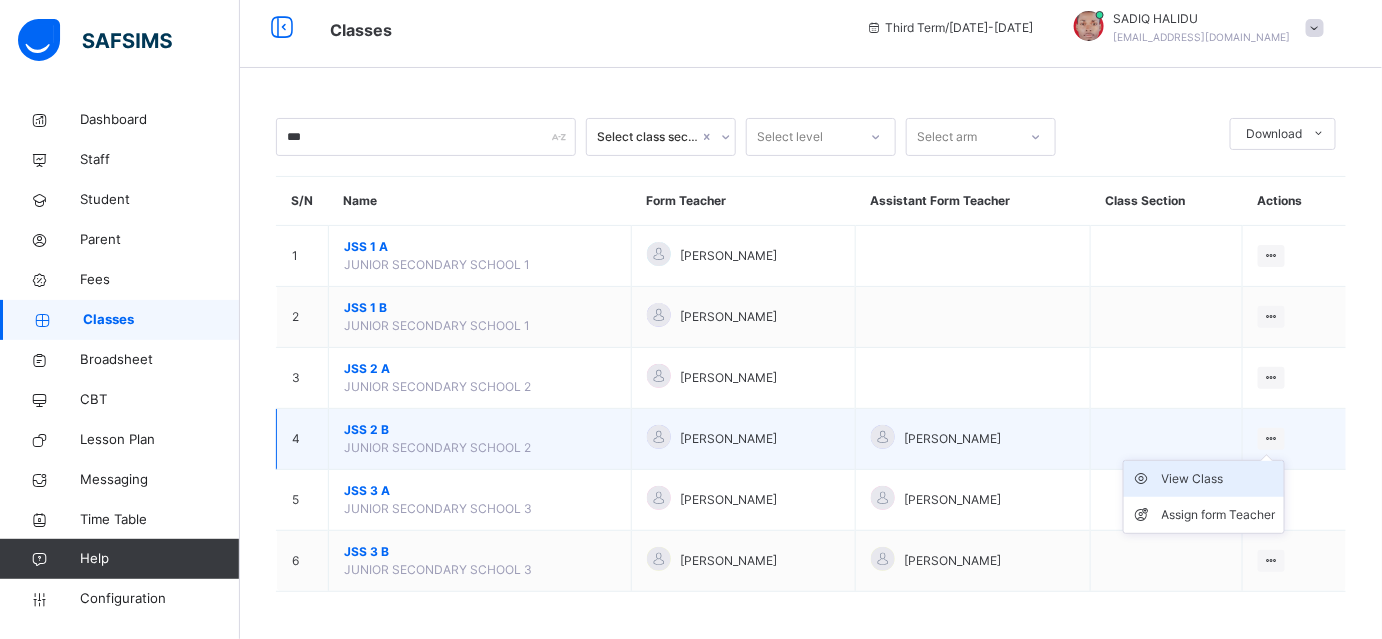 click on "View Class" at bounding box center (1219, 479) 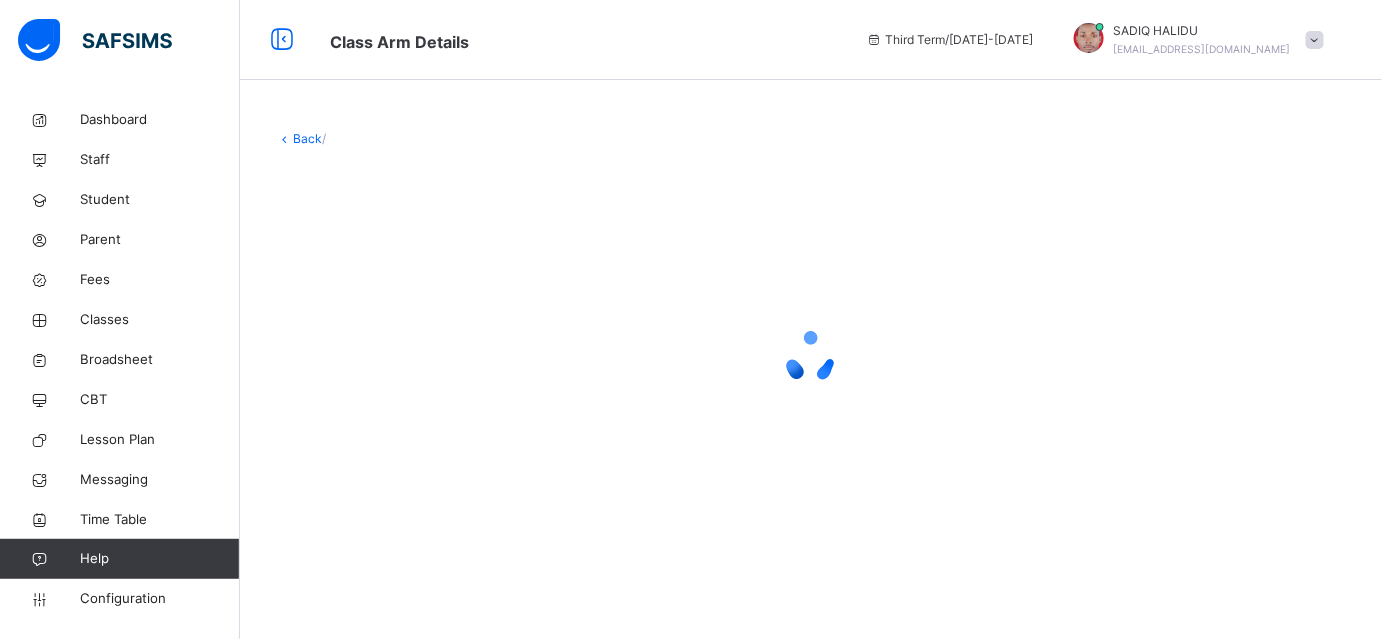 scroll, scrollTop: 0, scrollLeft: 0, axis: both 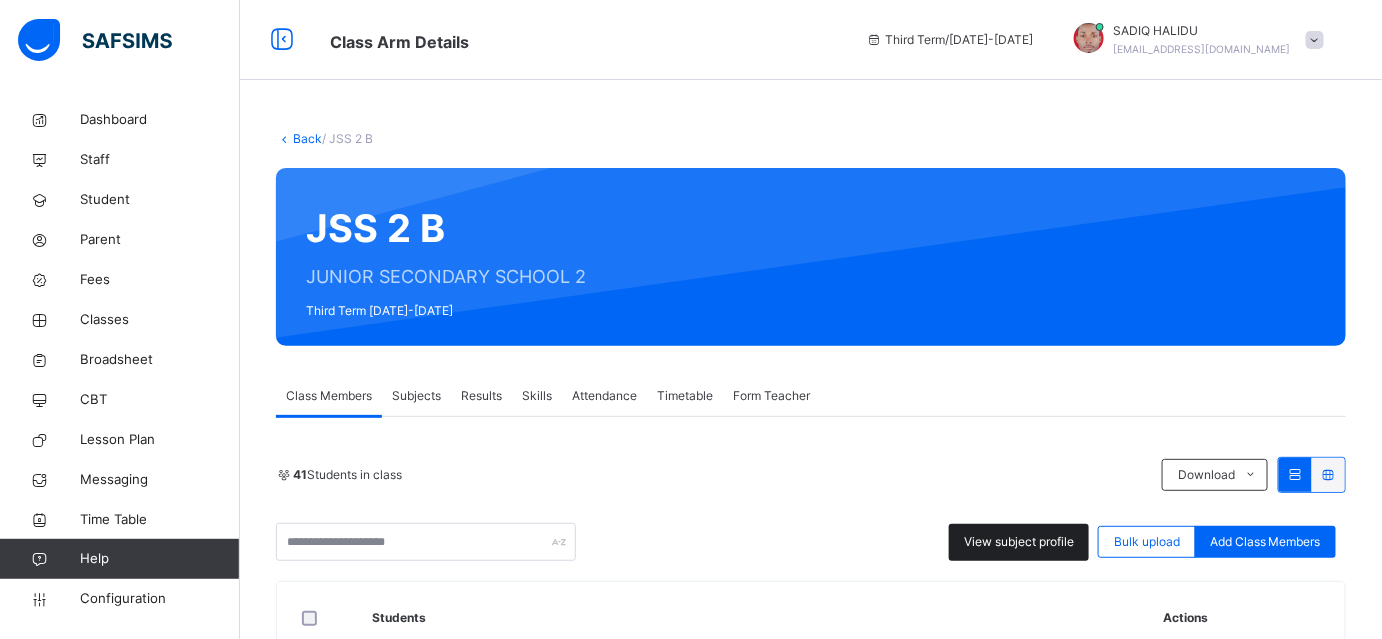 click on "View subject profile" at bounding box center (1019, 542) 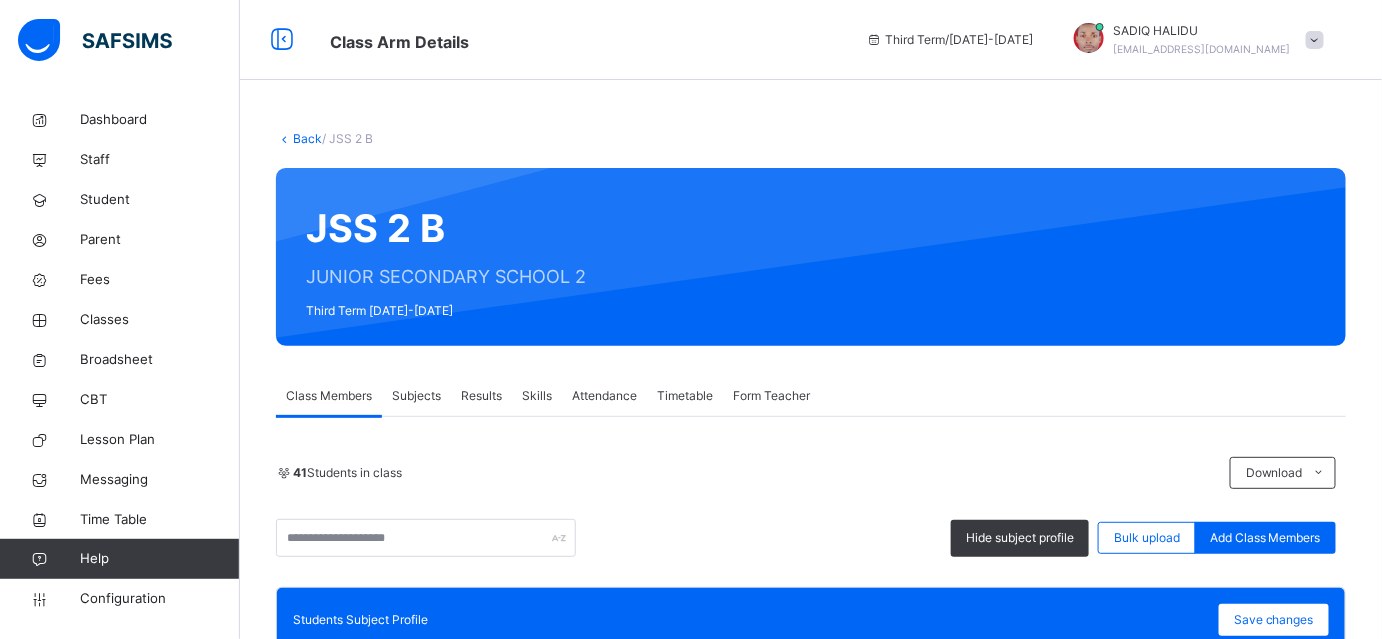 scroll, scrollTop: 337, scrollLeft: 0, axis: vertical 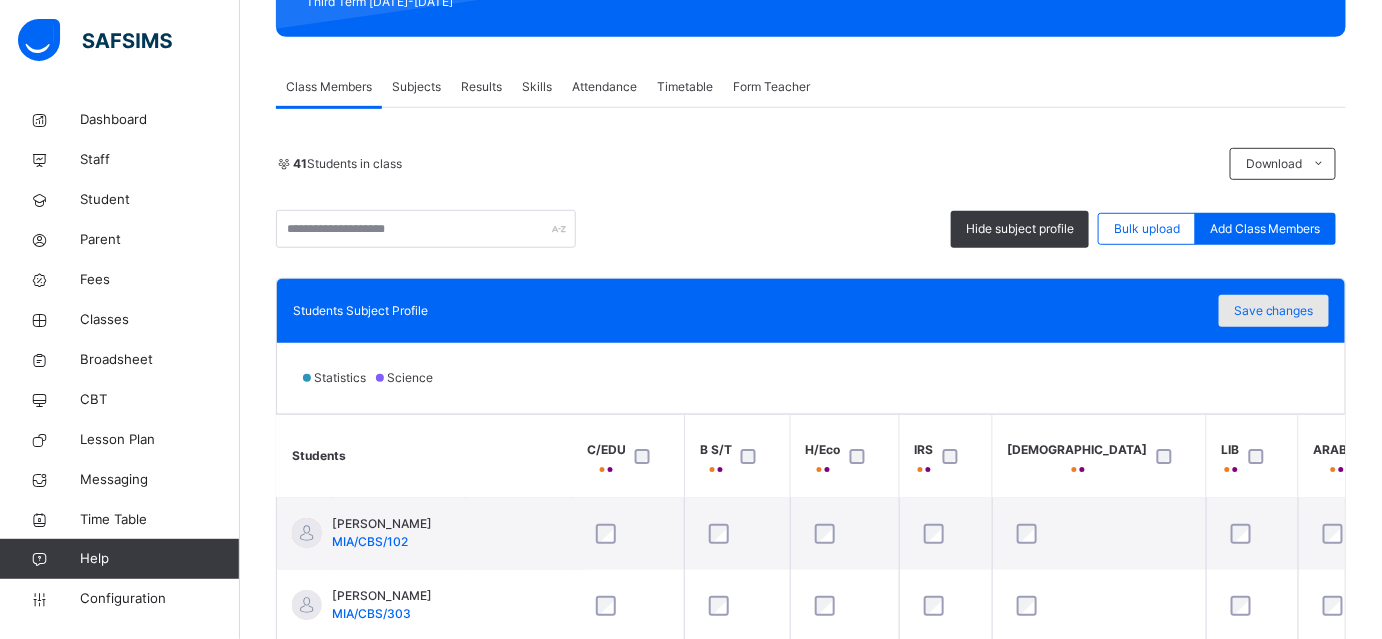 click on "Save changes" at bounding box center (1274, 311) 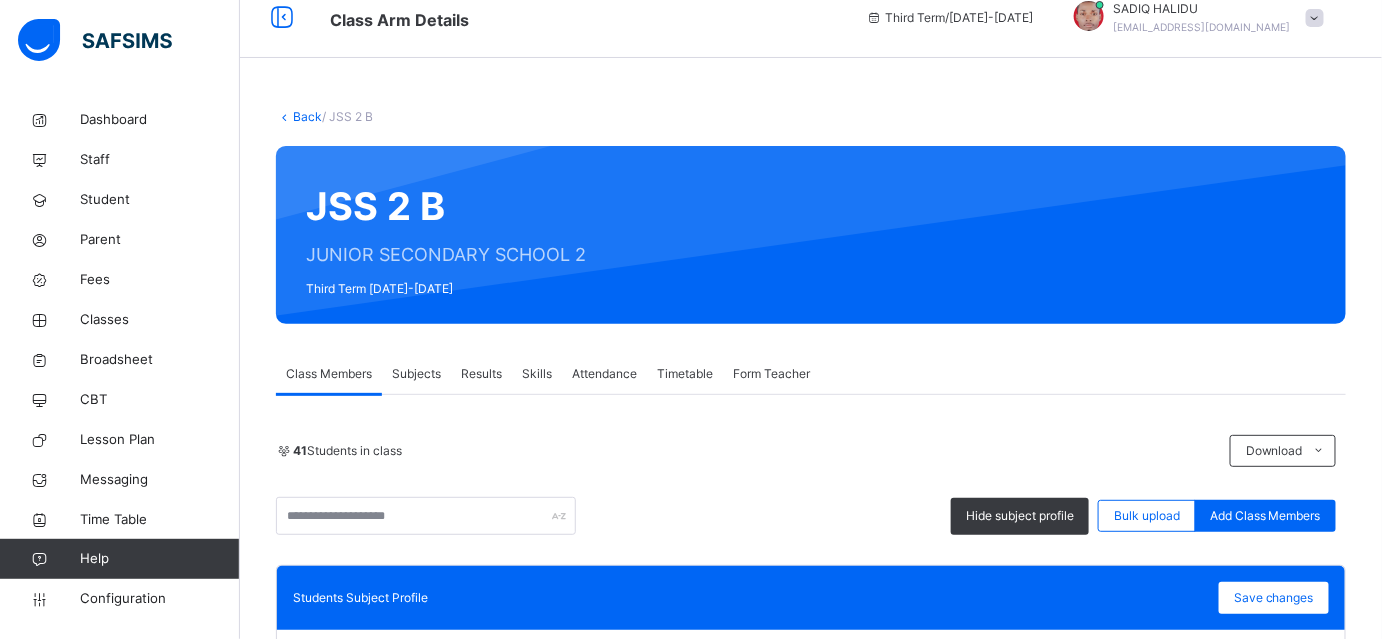 scroll, scrollTop: 0, scrollLeft: 0, axis: both 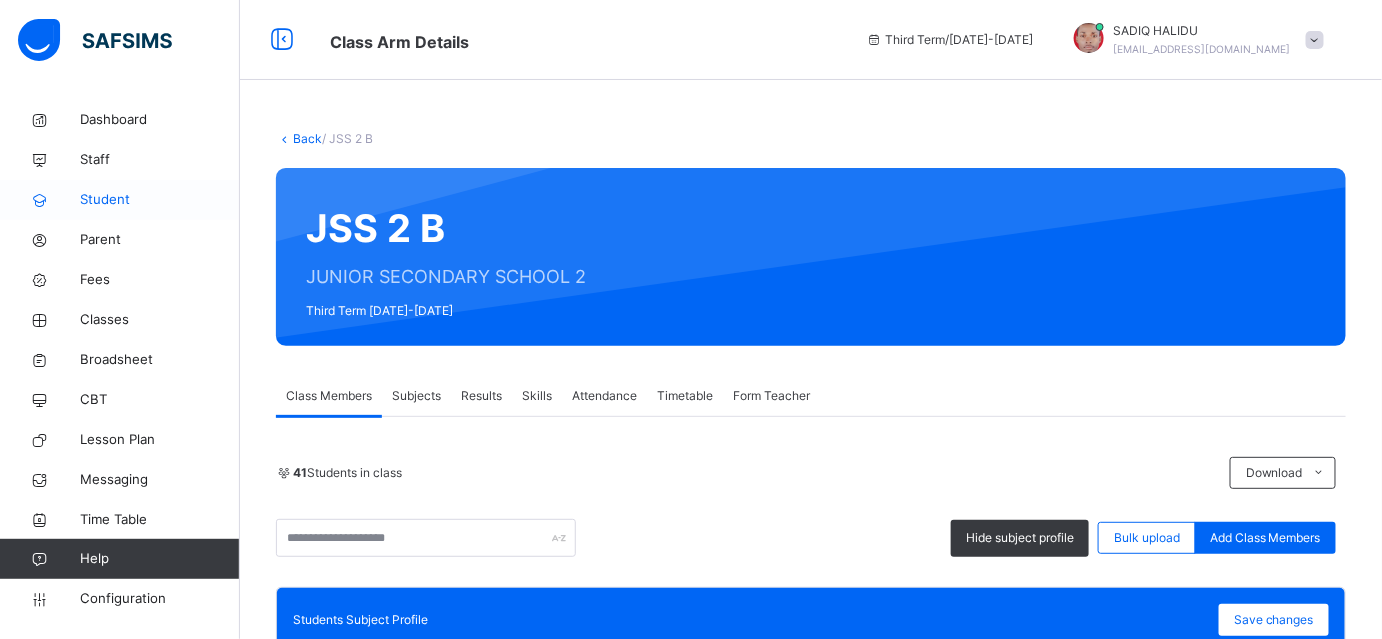 click on "Student" at bounding box center [120, 200] 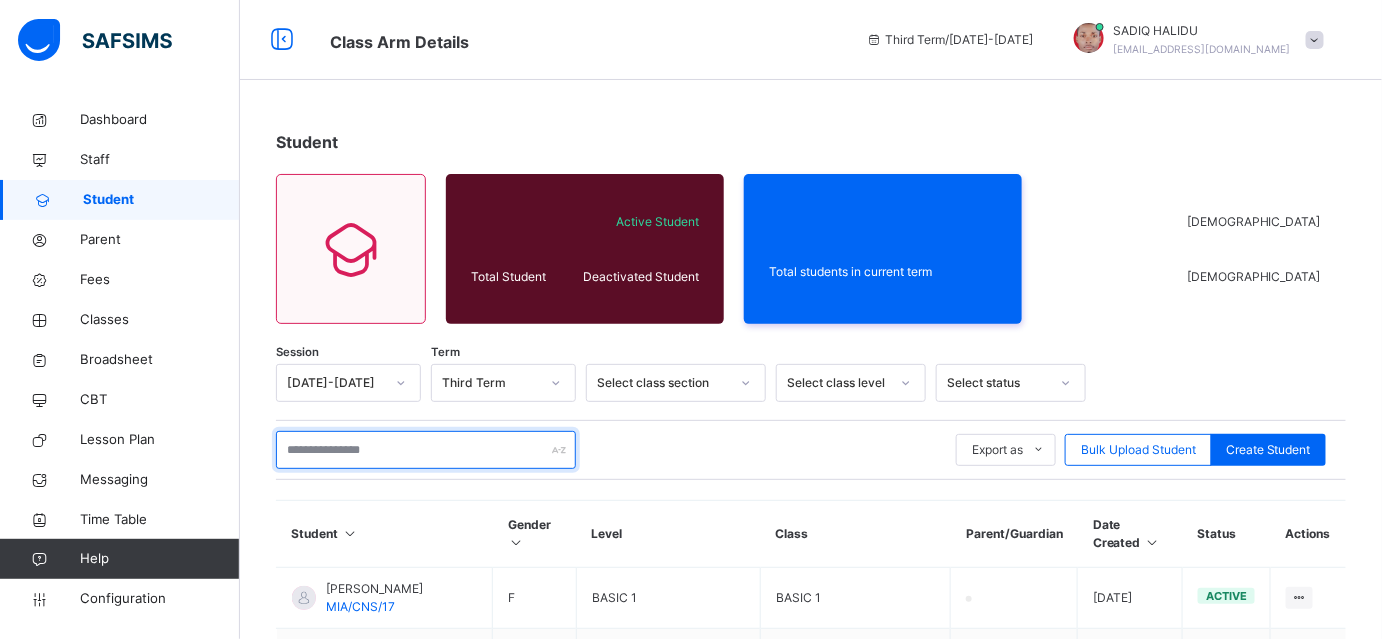 click at bounding box center [426, 450] 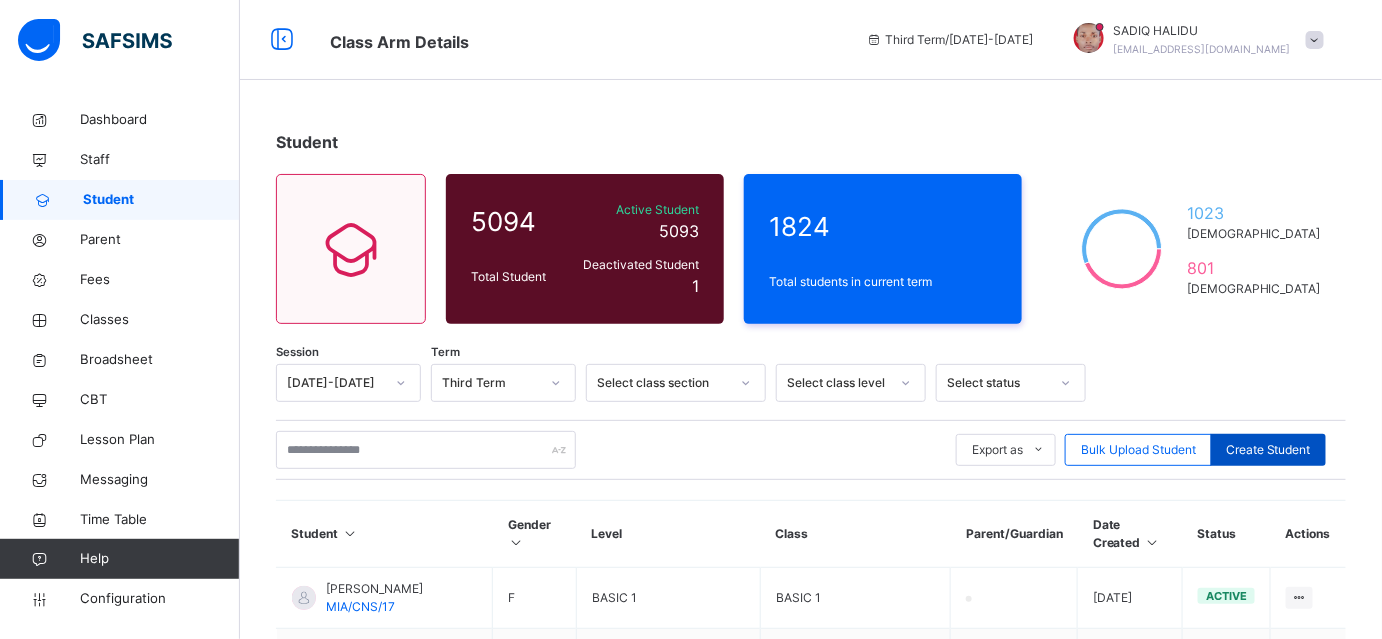 click on "Create Student" at bounding box center (1268, 450) 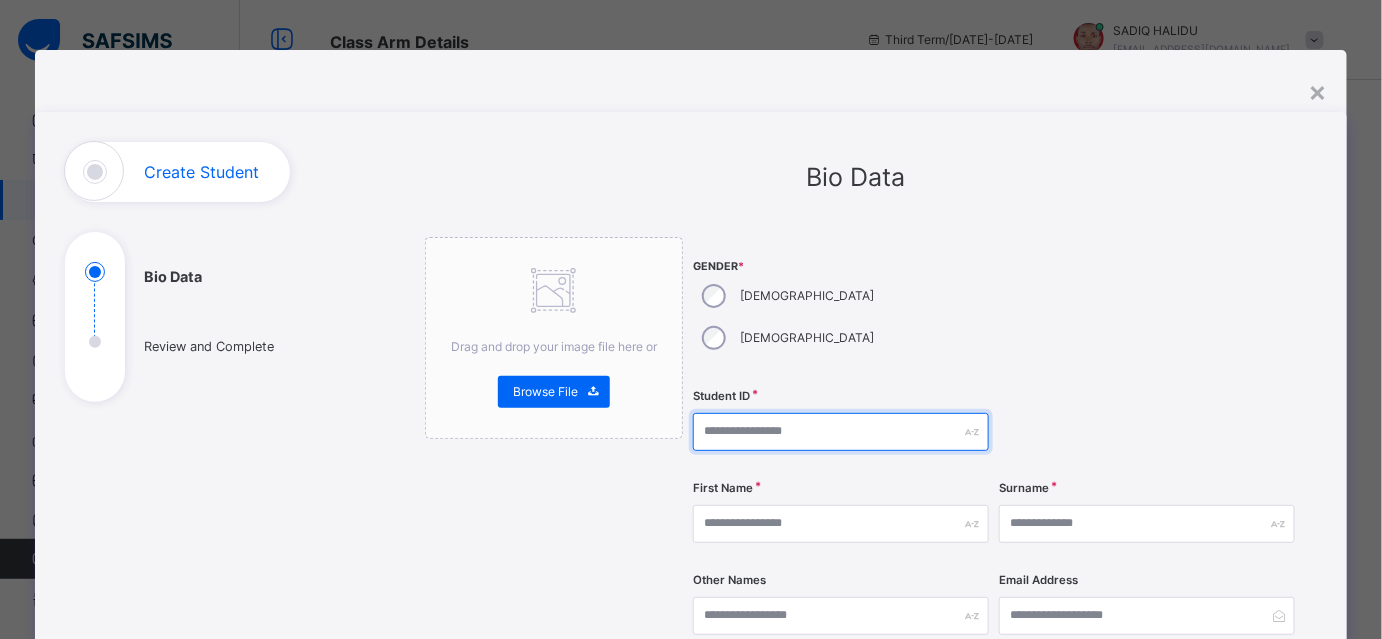 click at bounding box center (841, 432) 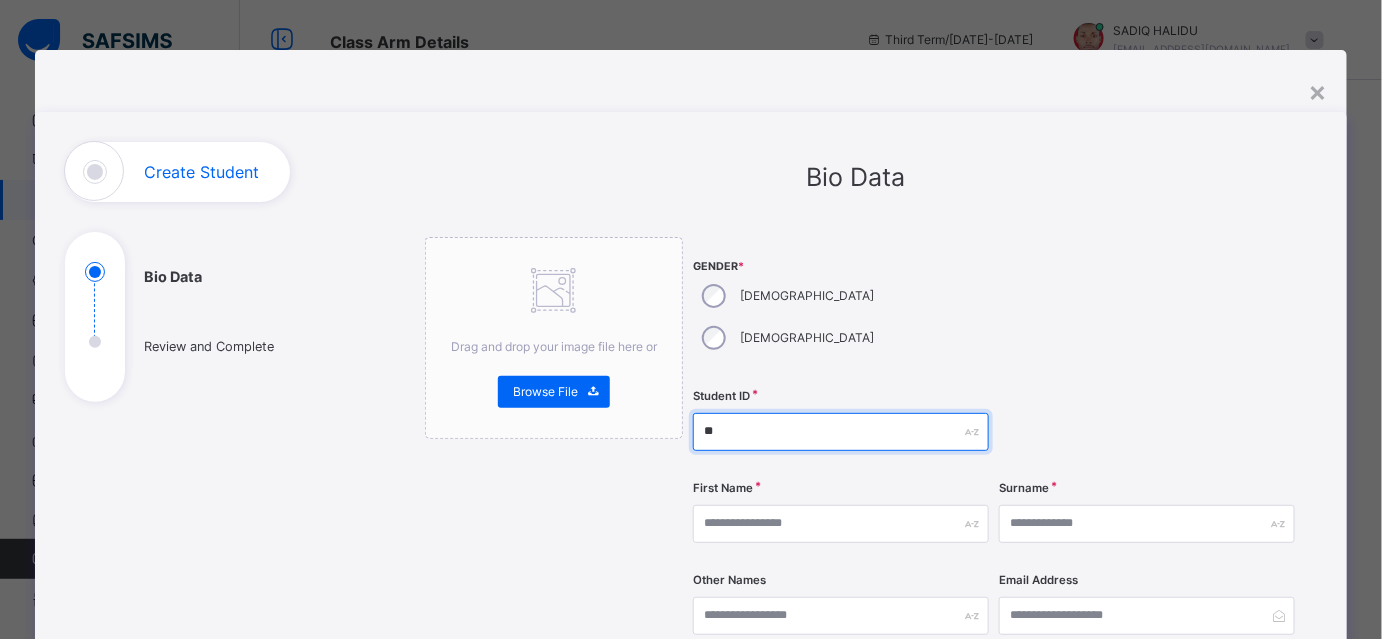 type on "*" 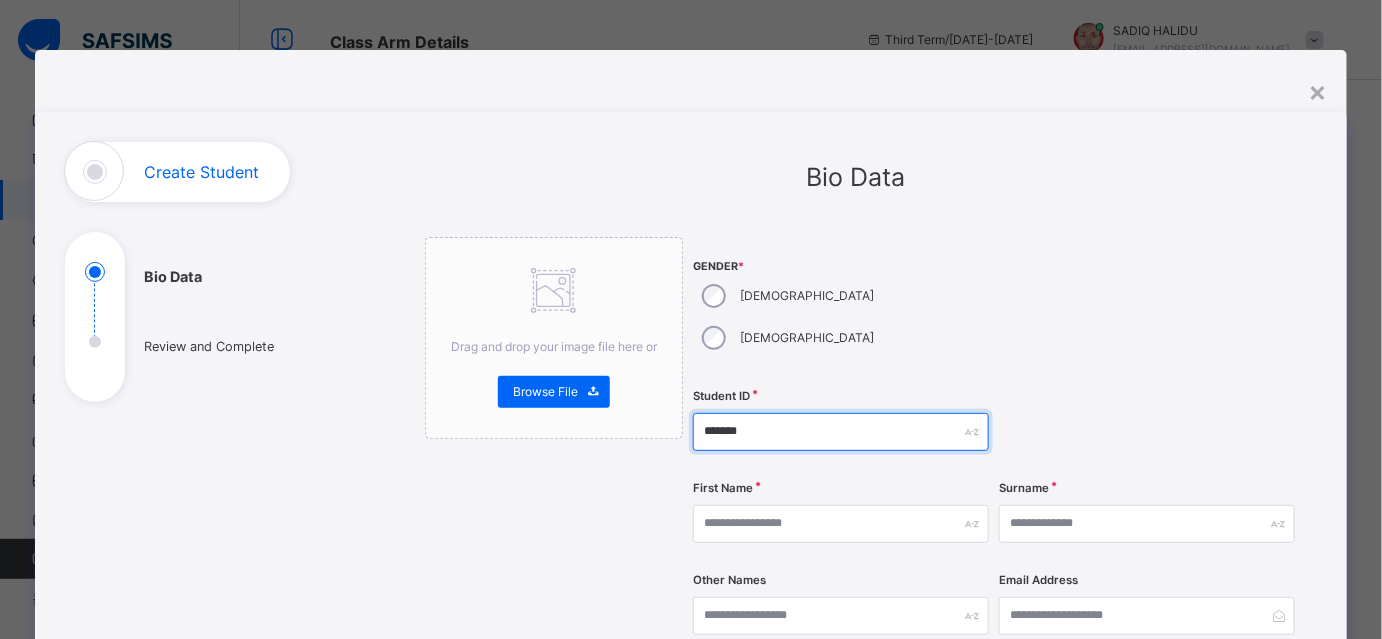 type on "*******" 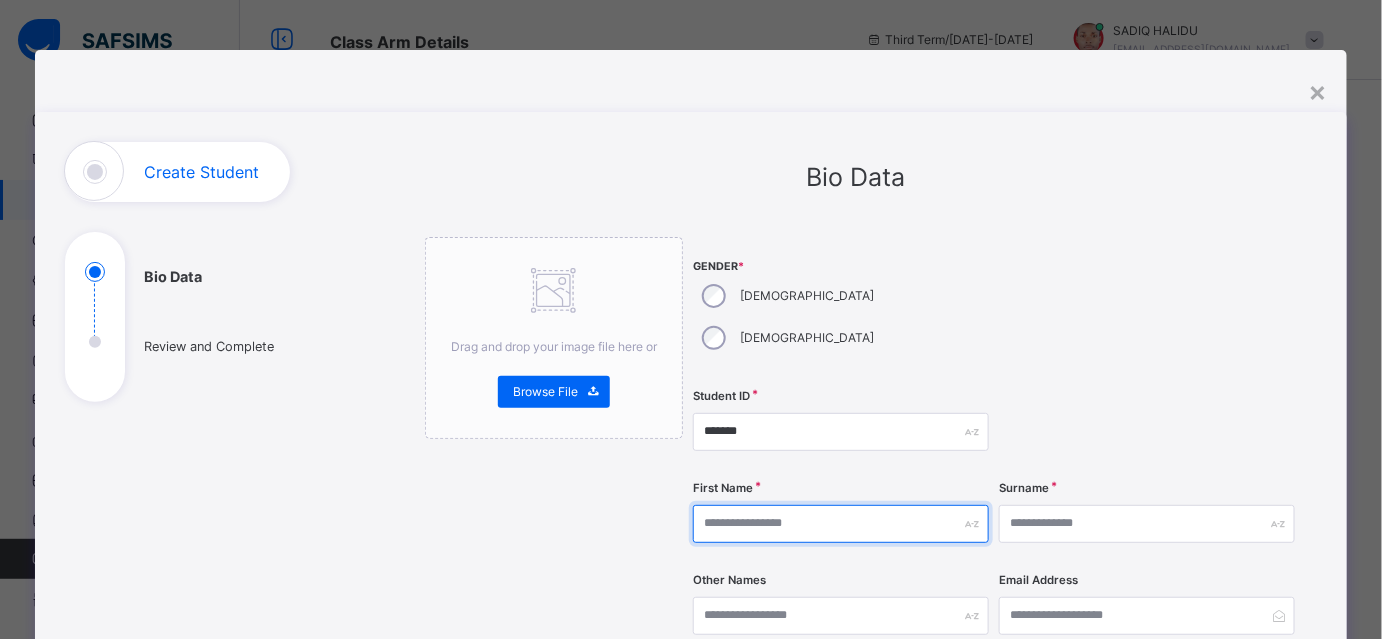 click at bounding box center (841, 524) 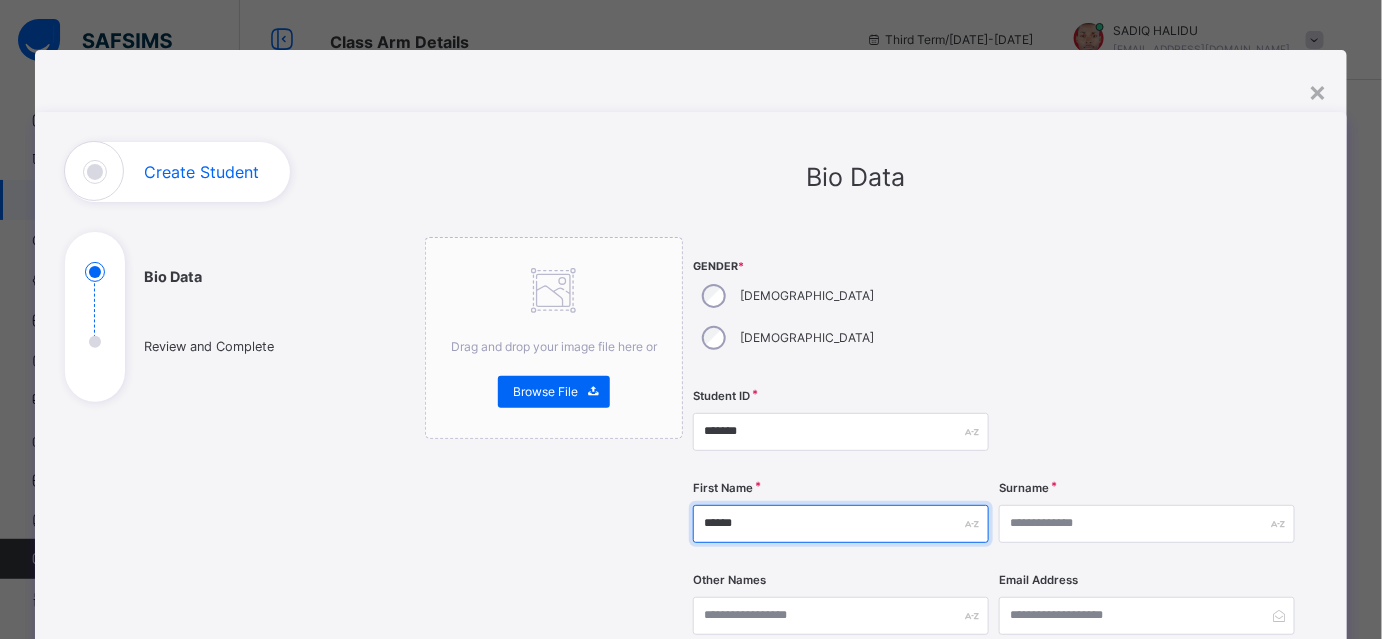 type on "******" 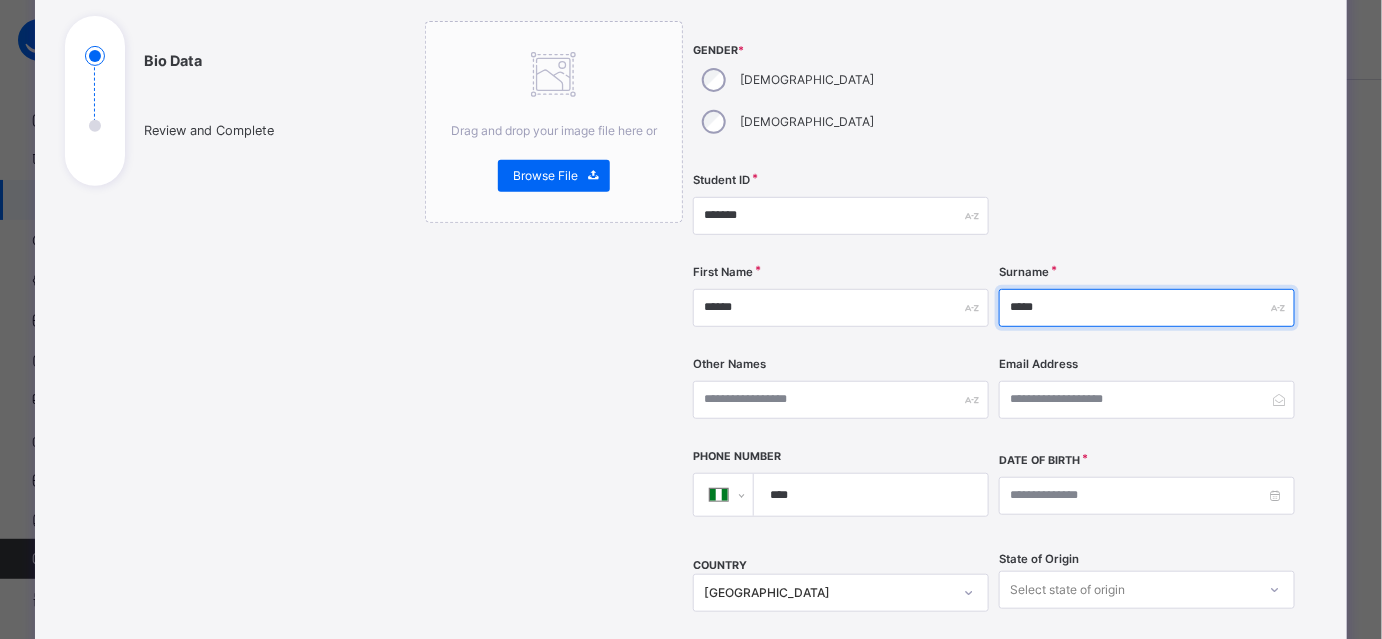 scroll, scrollTop: 233, scrollLeft: 0, axis: vertical 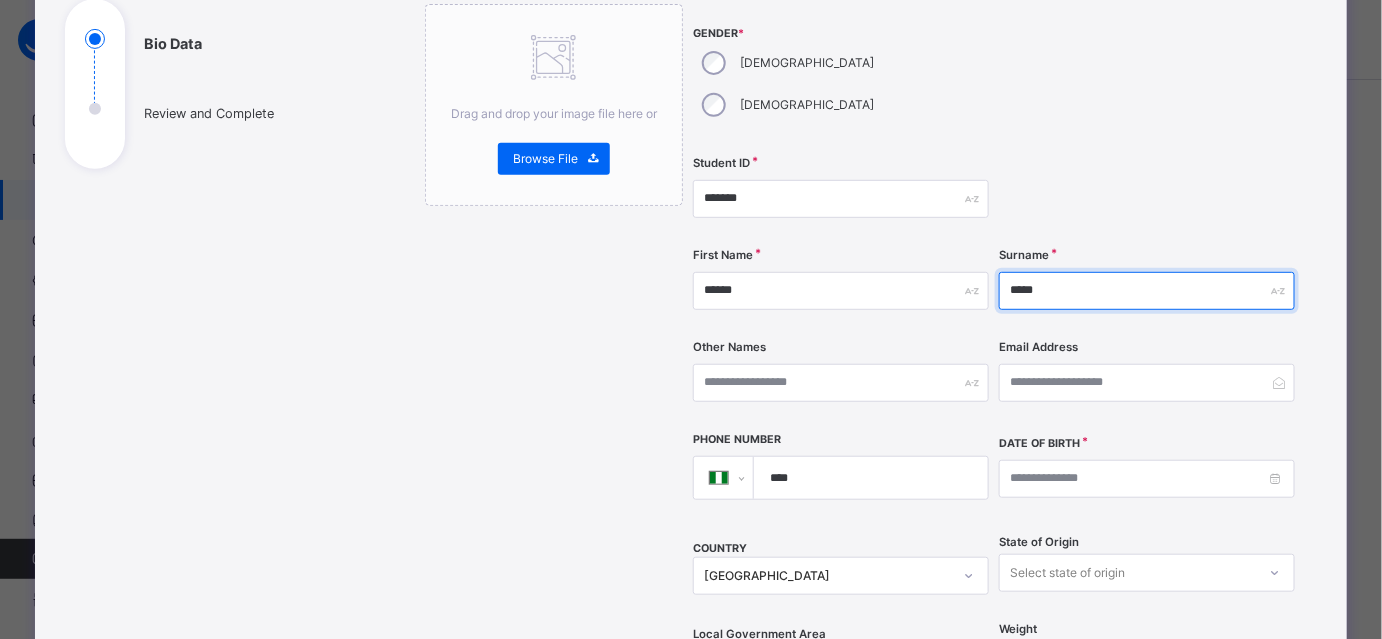 type on "*****" 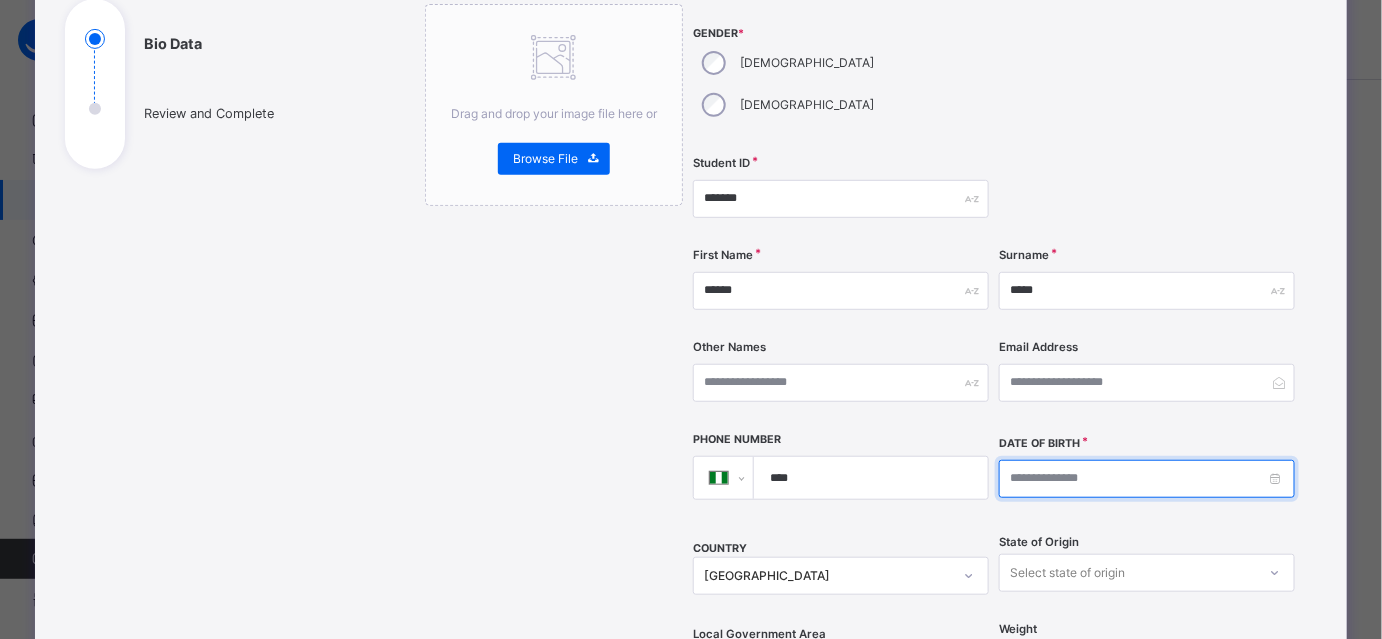 click at bounding box center (1147, 479) 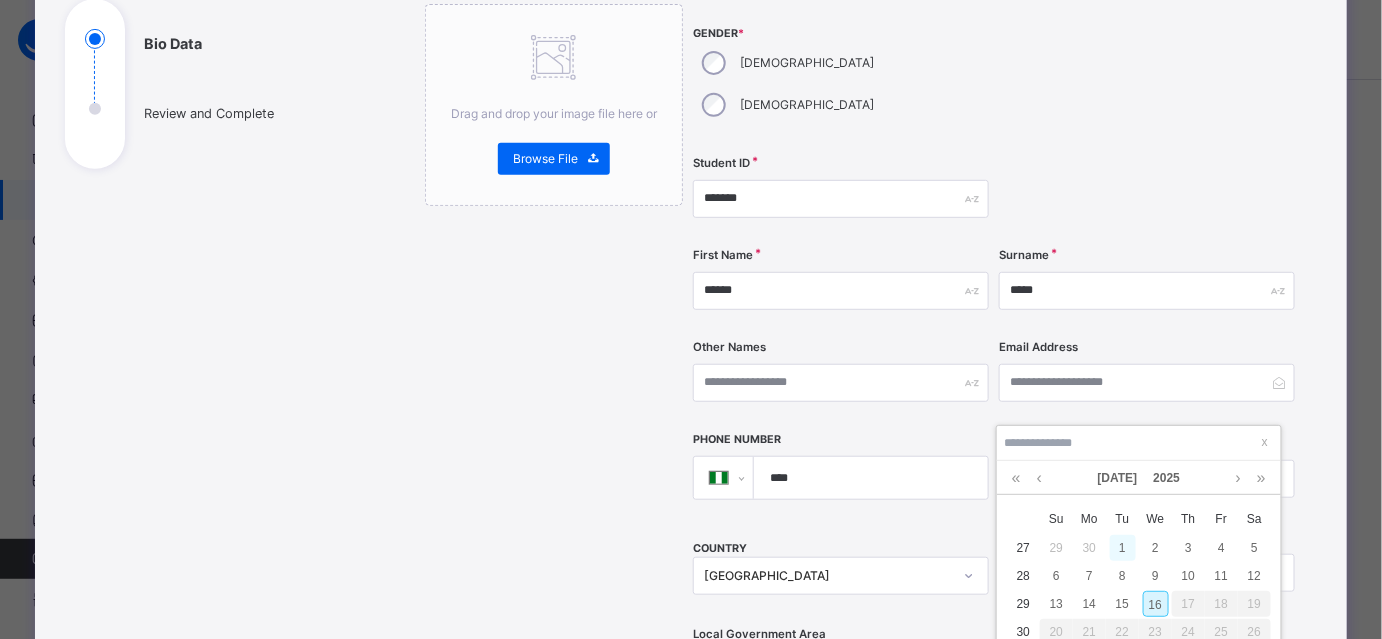 click on "1" at bounding box center (1123, 548) 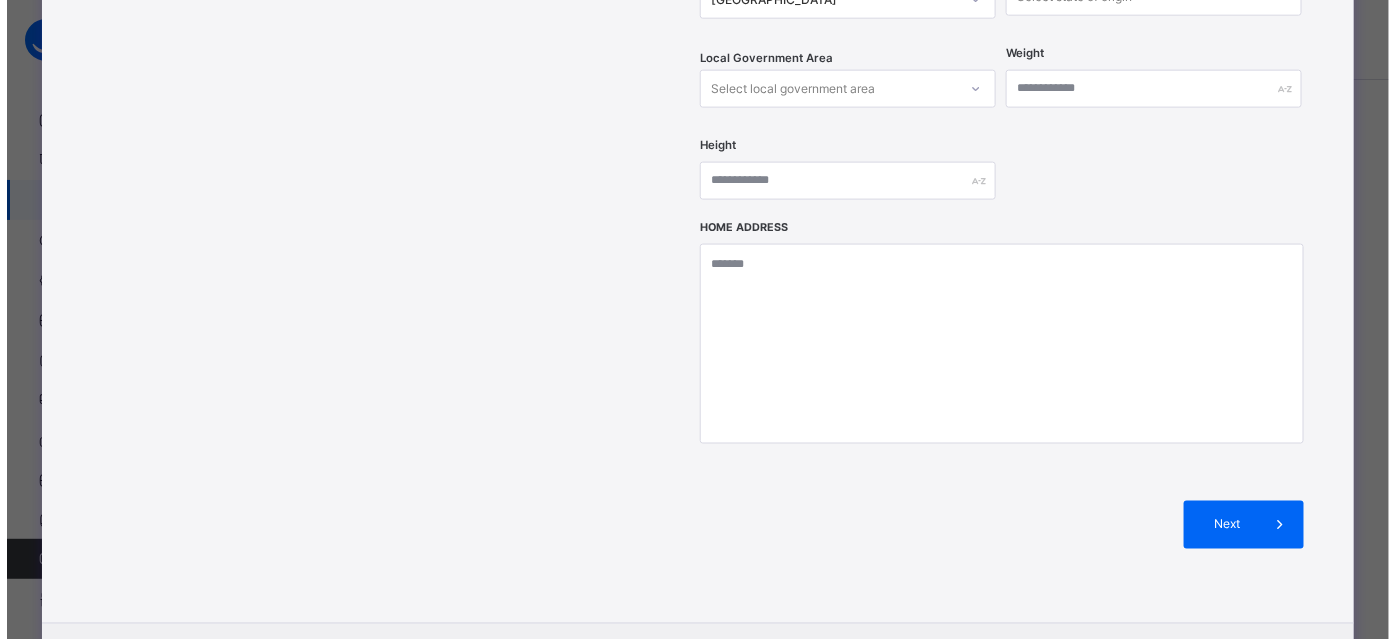 scroll, scrollTop: 813, scrollLeft: 0, axis: vertical 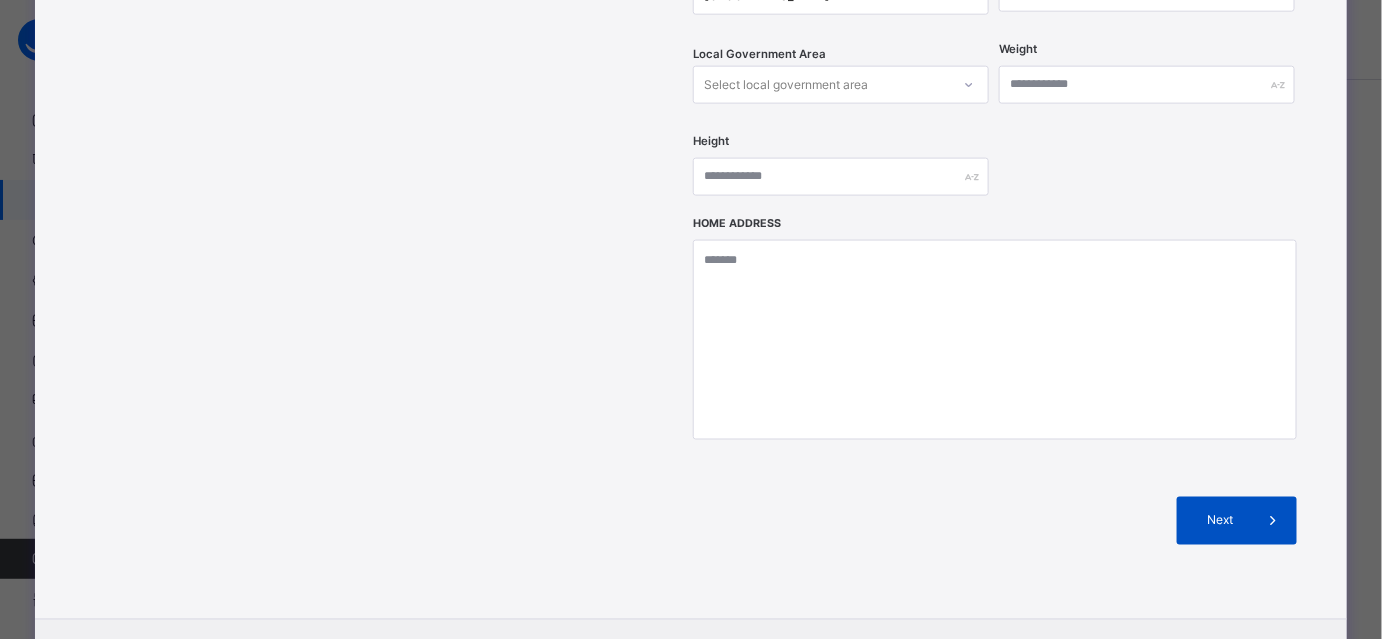 click on "Next" at bounding box center [1237, 521] 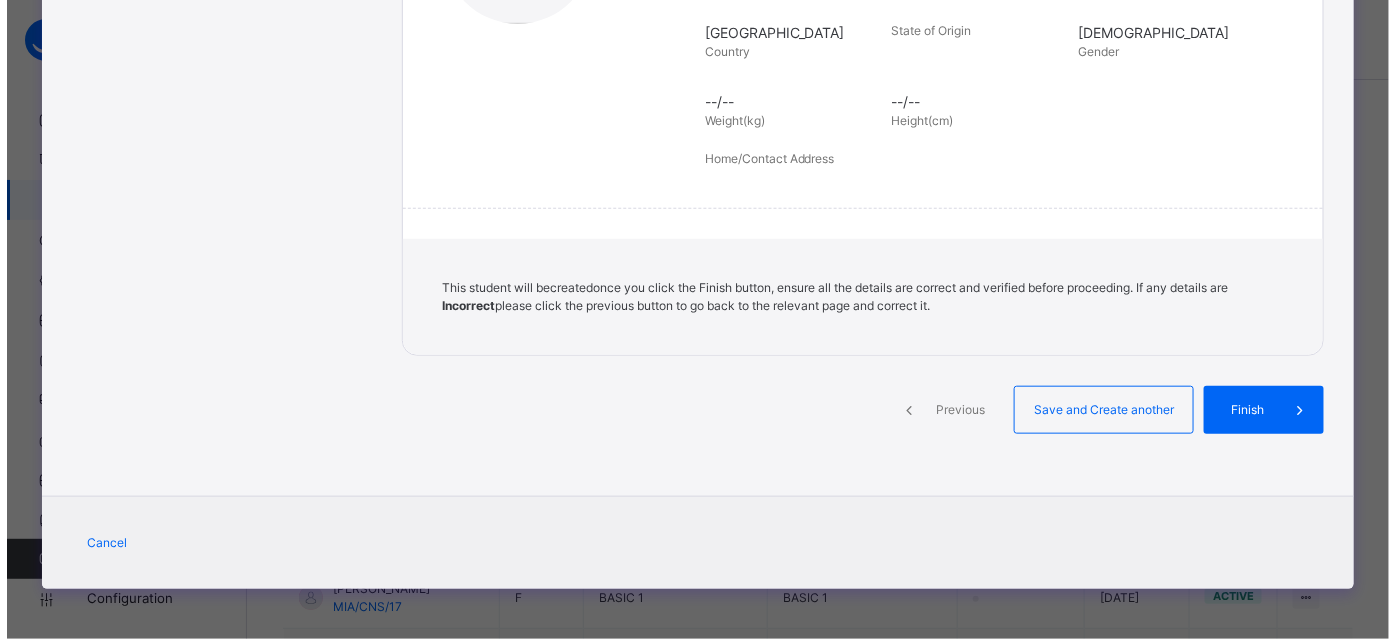 scroll, scrollTop: 438, scrollLeft: 0, axis: vertical 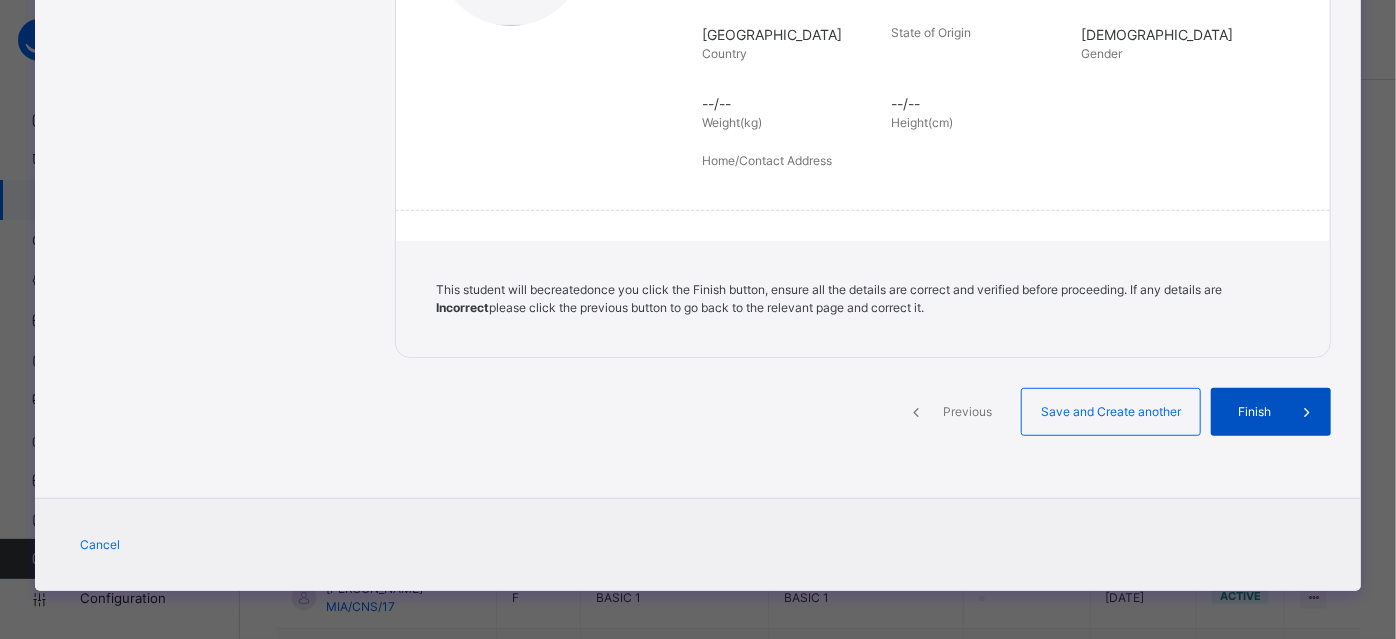 click on "Finish" at bounding box center (1254, 412) 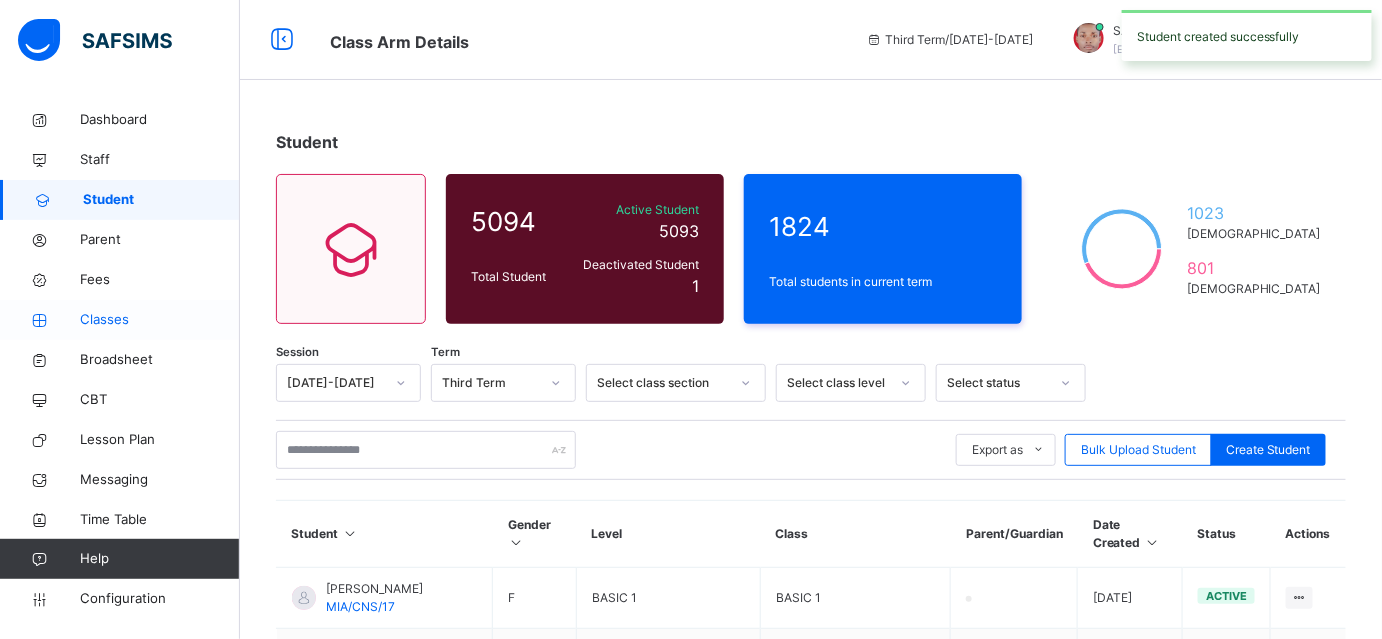click on "Classes" at bounding box center [120, 320] 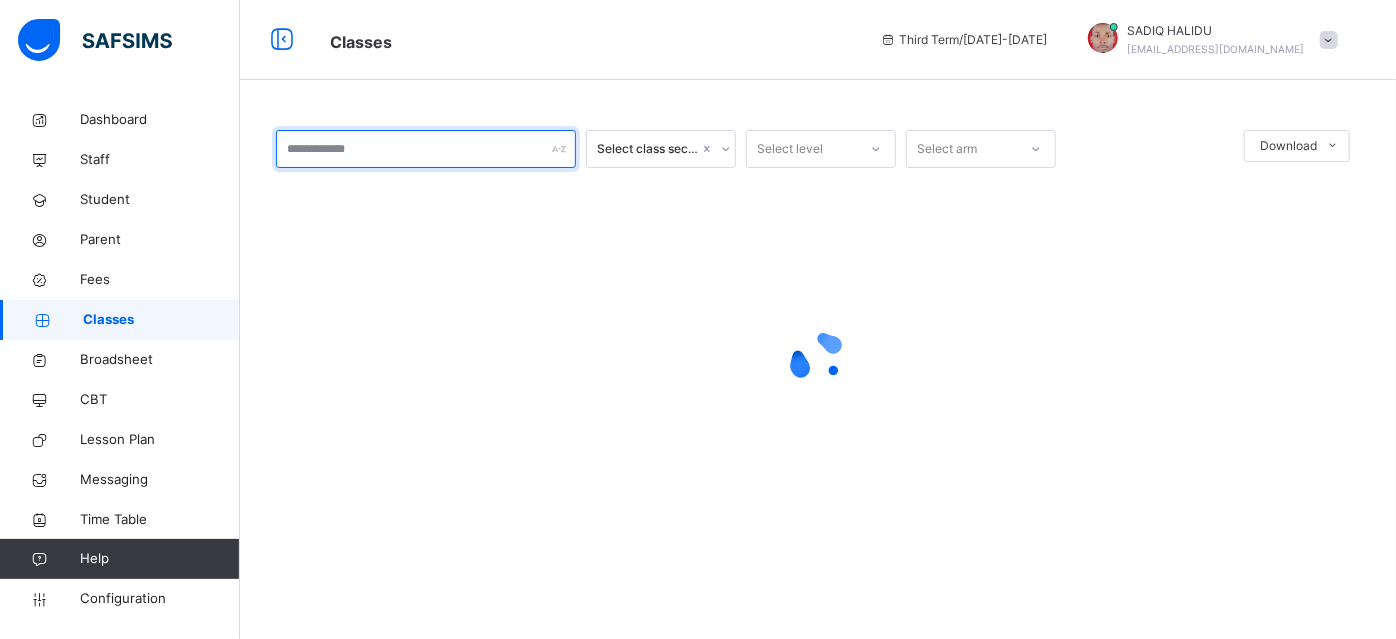 click at bounding box center [426, 149] 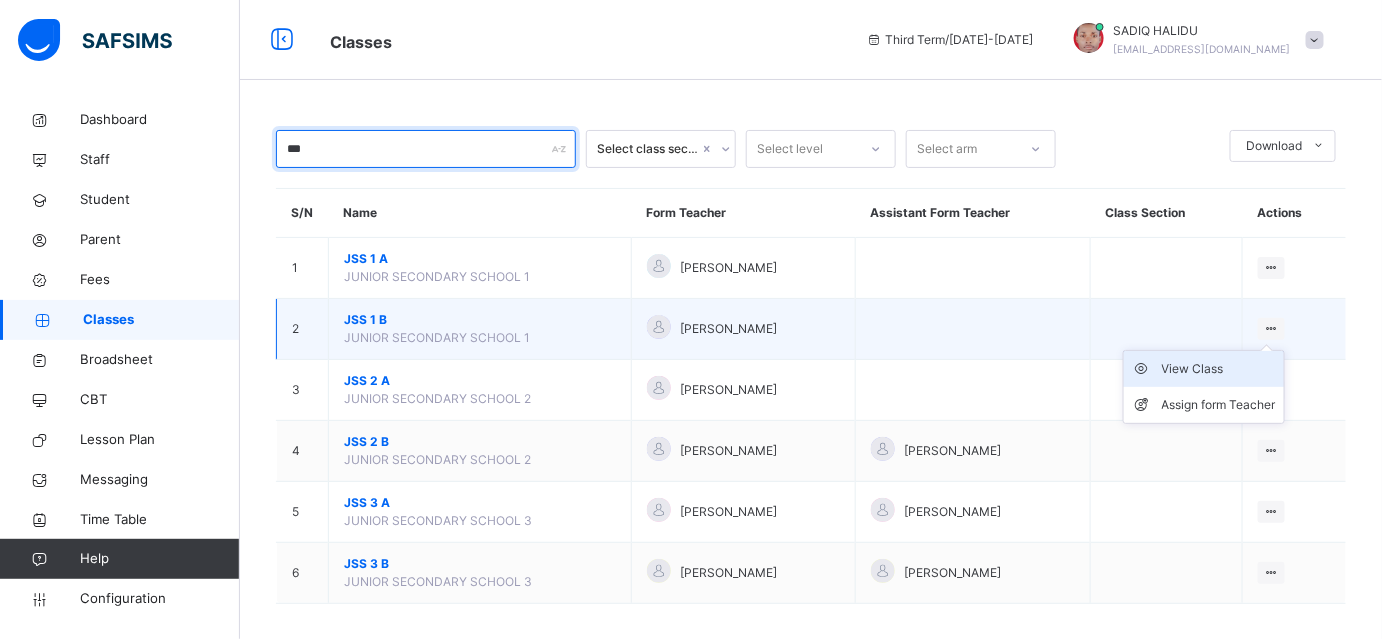 type on "***" 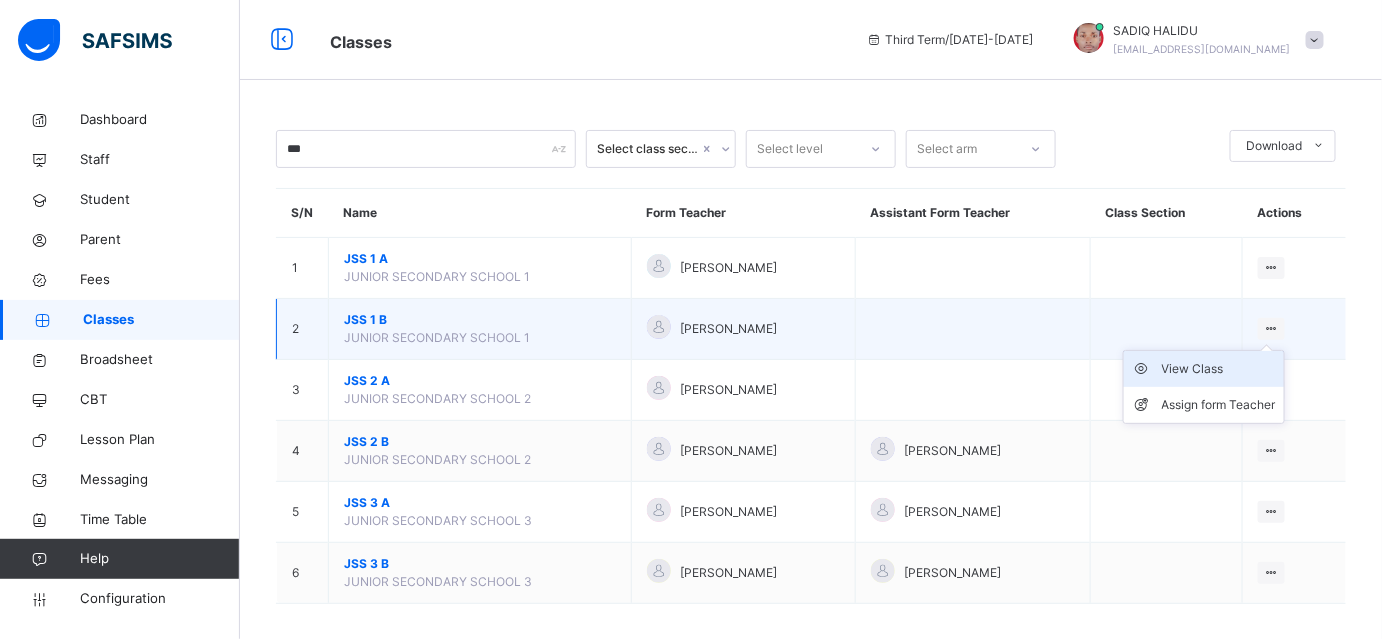 click on "View Class" at bounding box center [1219, 369] 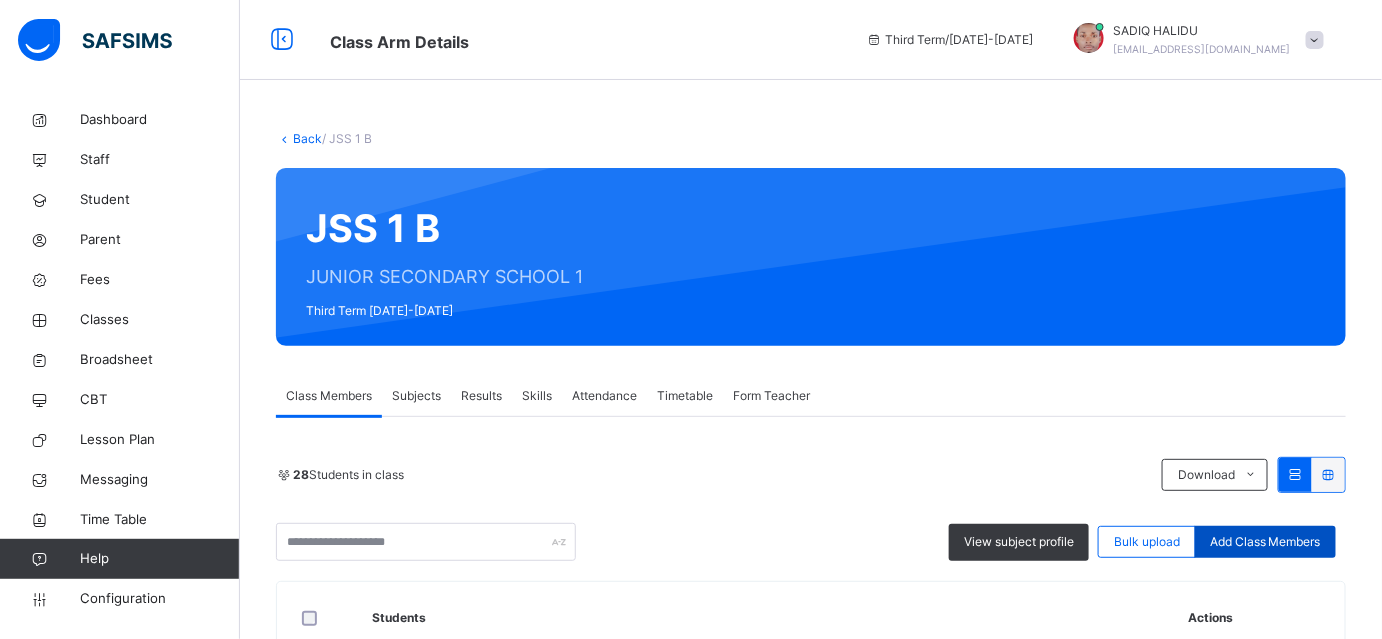 click on "Add Class Members" at bounding box center [1265, 542] 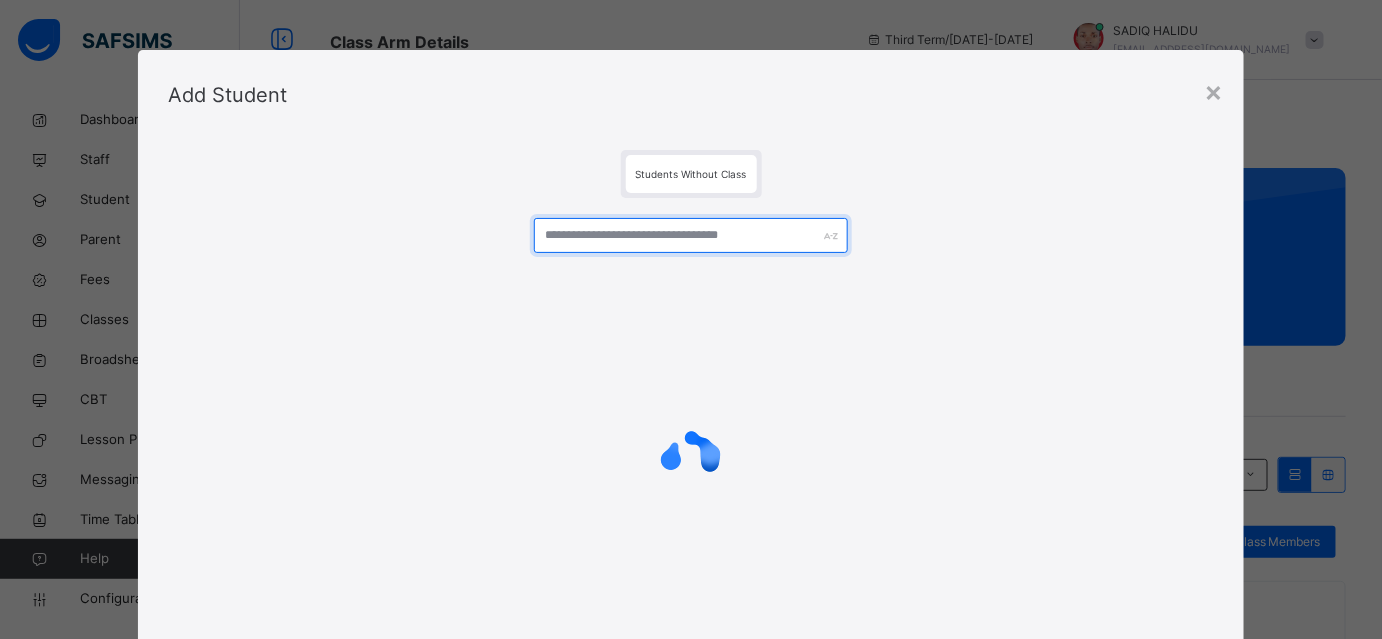 click at bounding box center (691, 235) 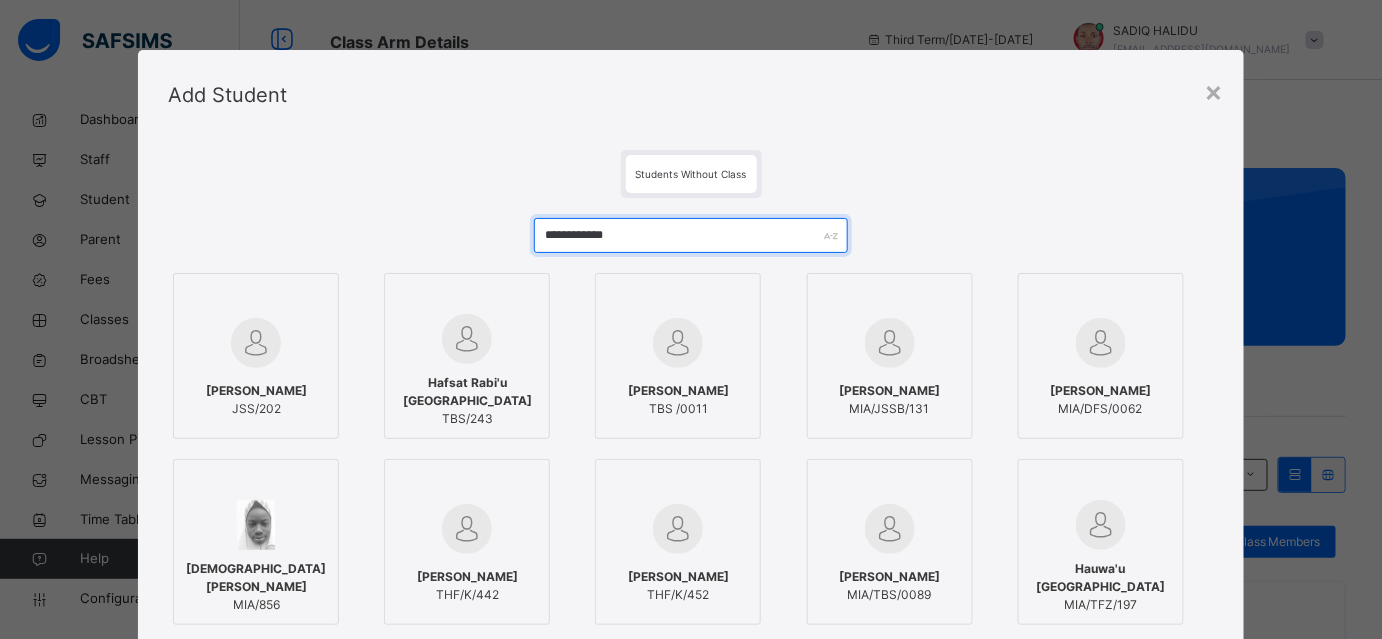 type on "**********" 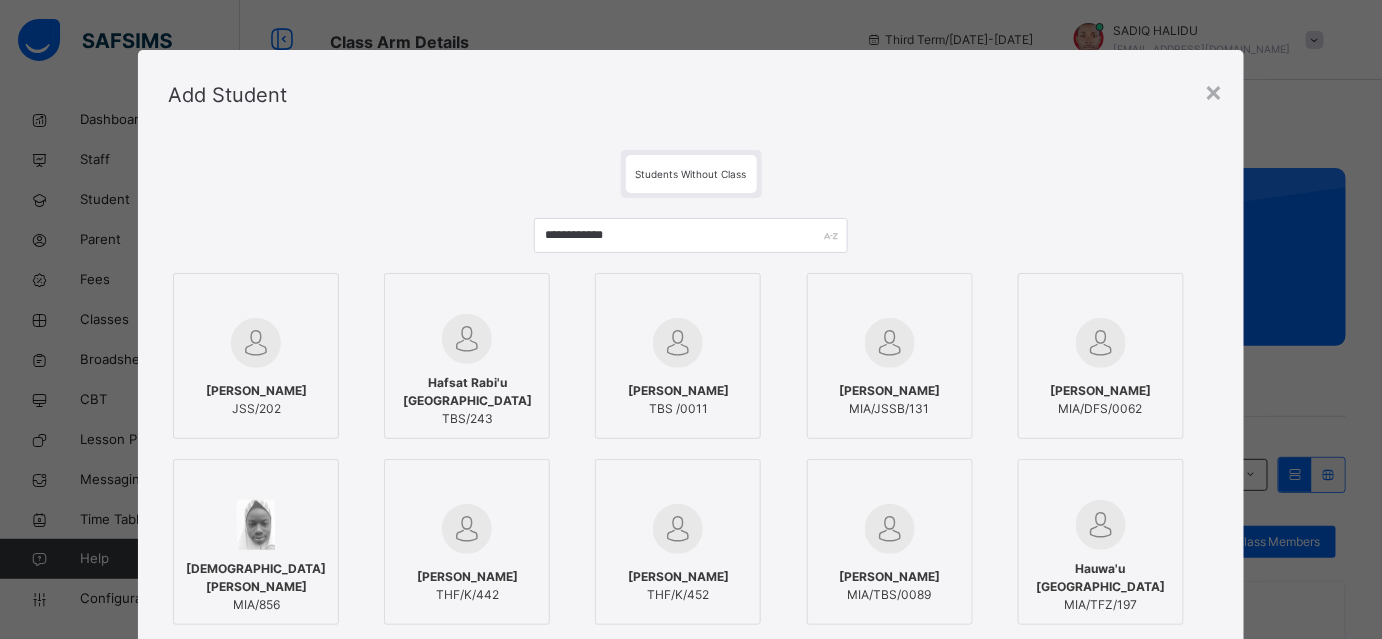 click on "[PERSON_NAME]" at bounding box center [256, 391] 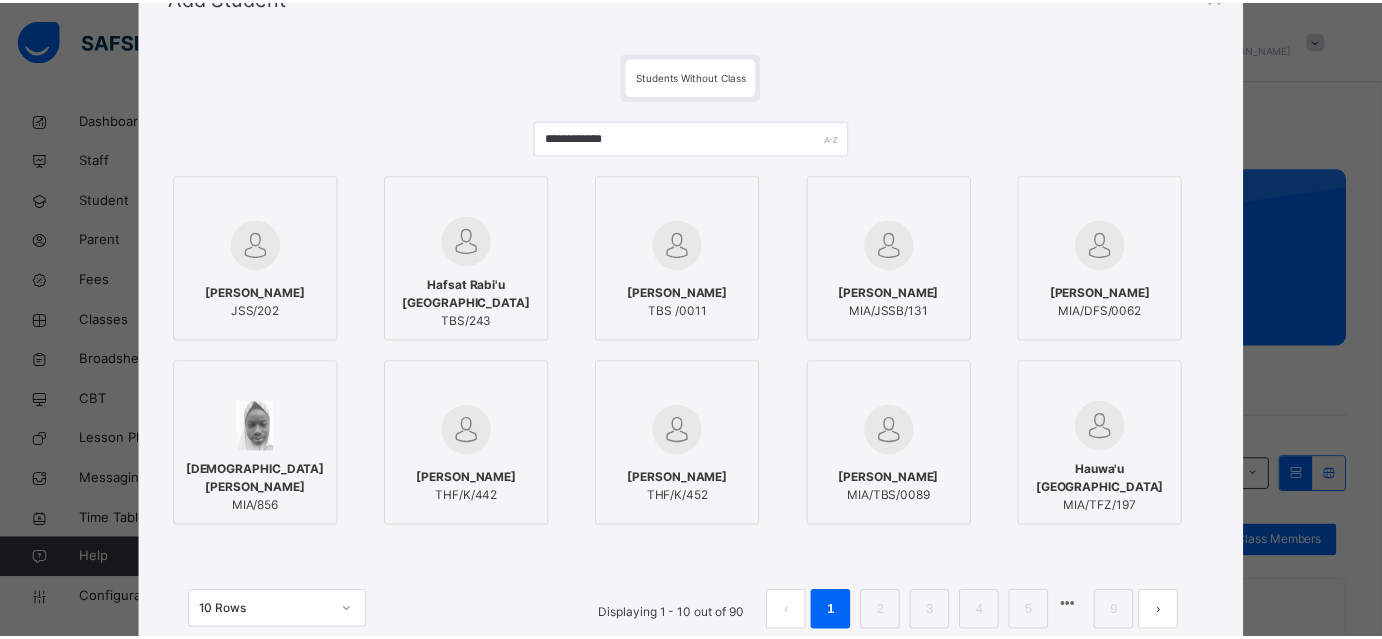scroll, scrollTop: 253, scrollLeft: 0, axis: vertical 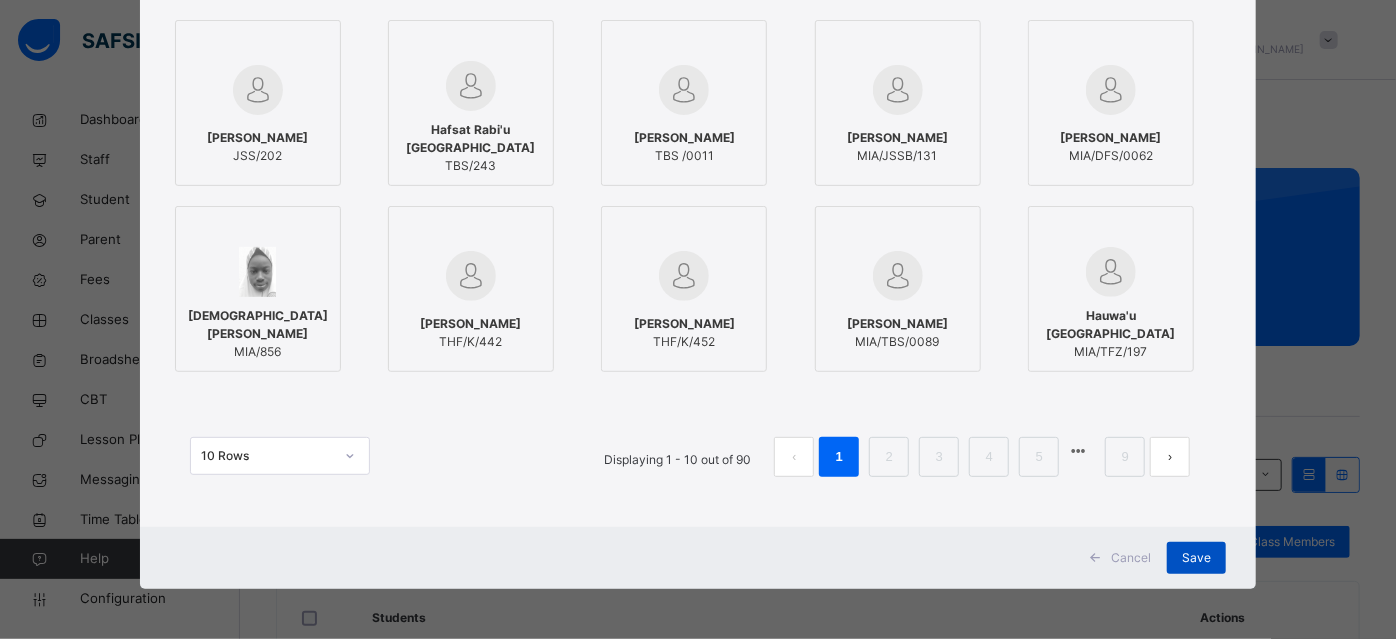 click on "Save" at bounding box center (1196, 558) 